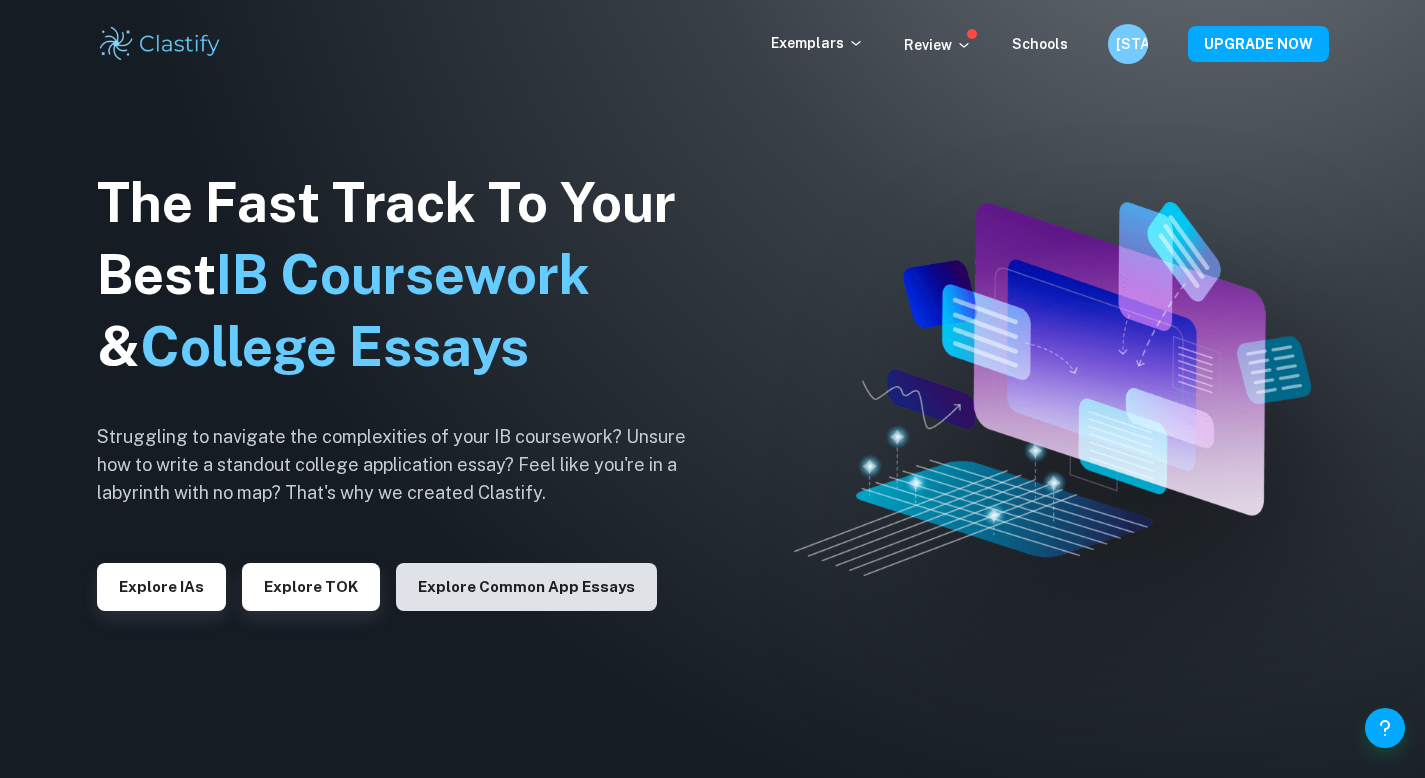 scroll, scrollTop: 0, scrollLeft: 0, axis: both 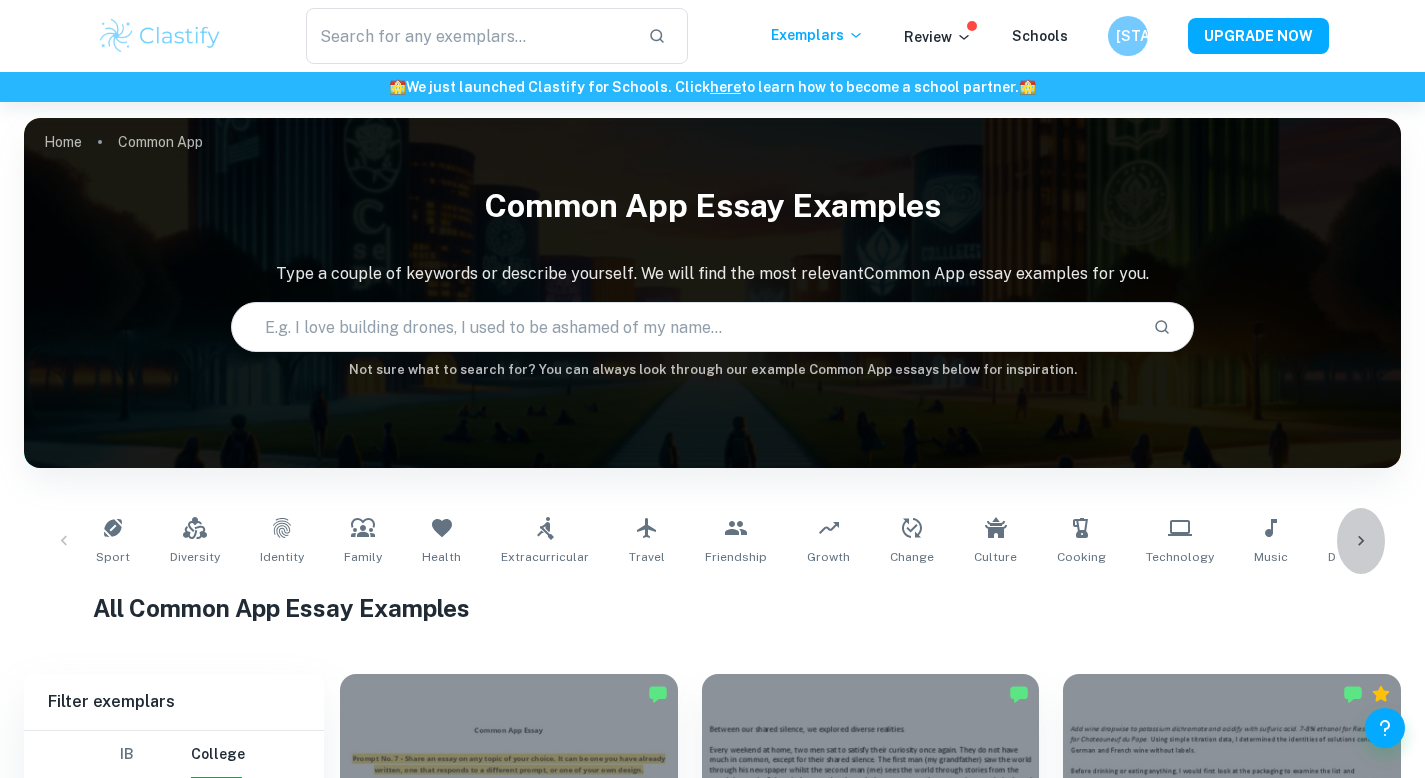 click at bounding box center (1361, 541) 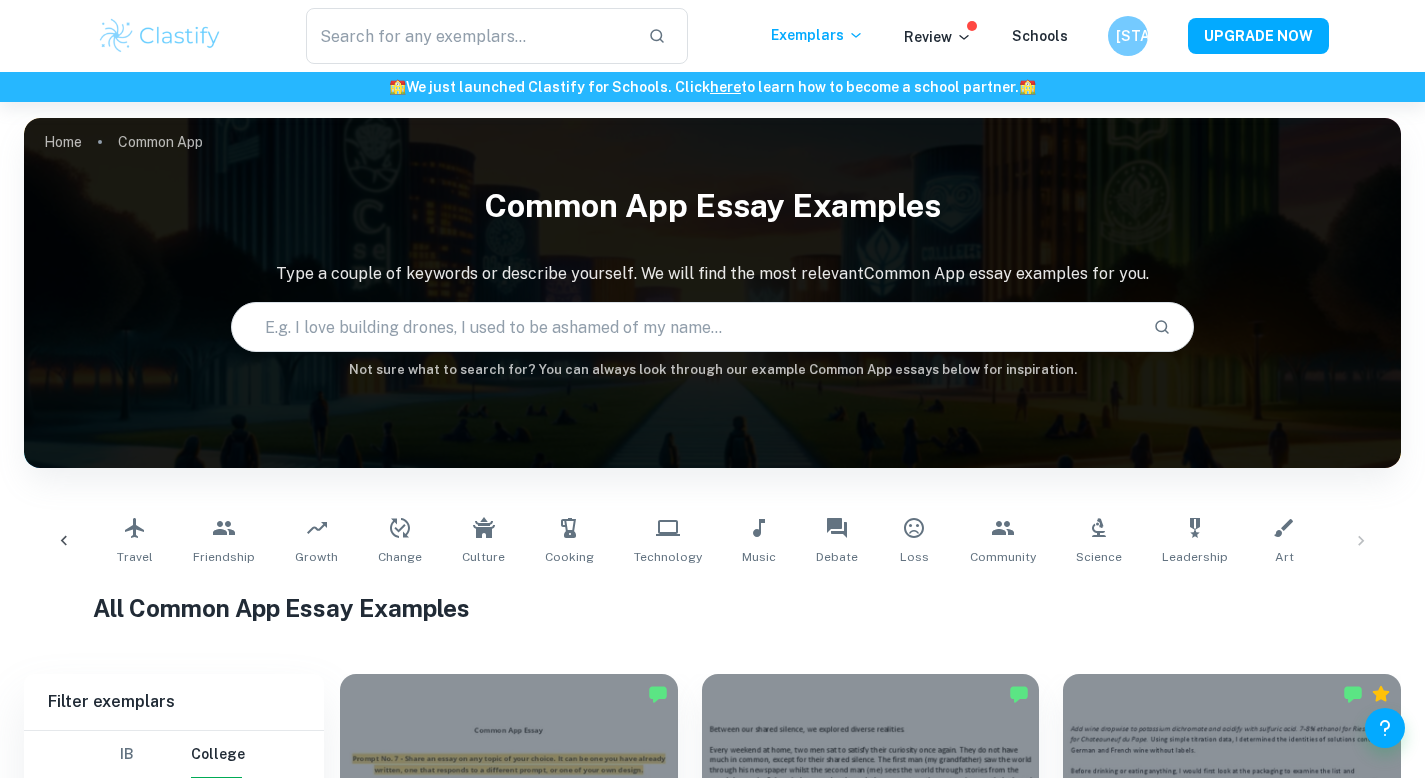 scroll, scrollTop: 0, scrollLeft: 525, axis: horizontal 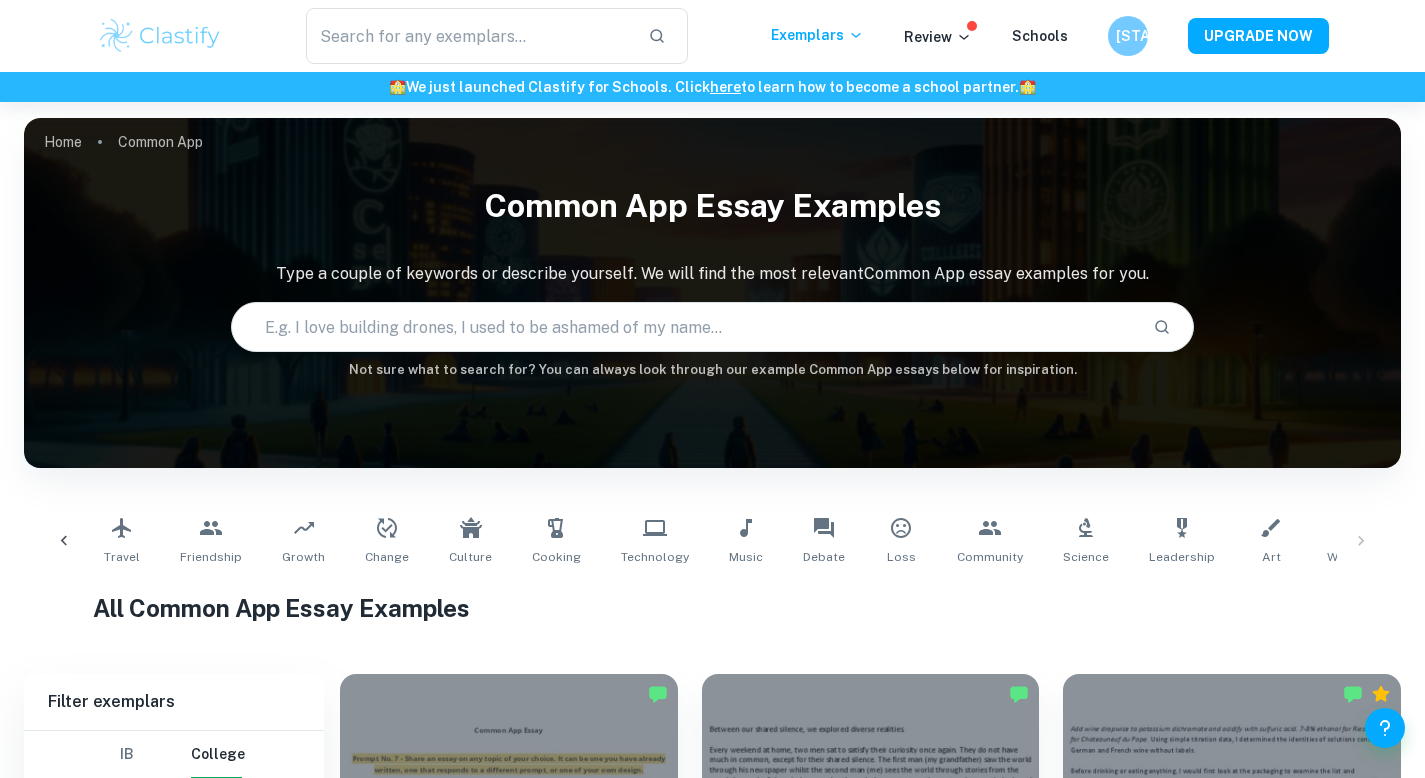 click at bounding box center (685, 327) 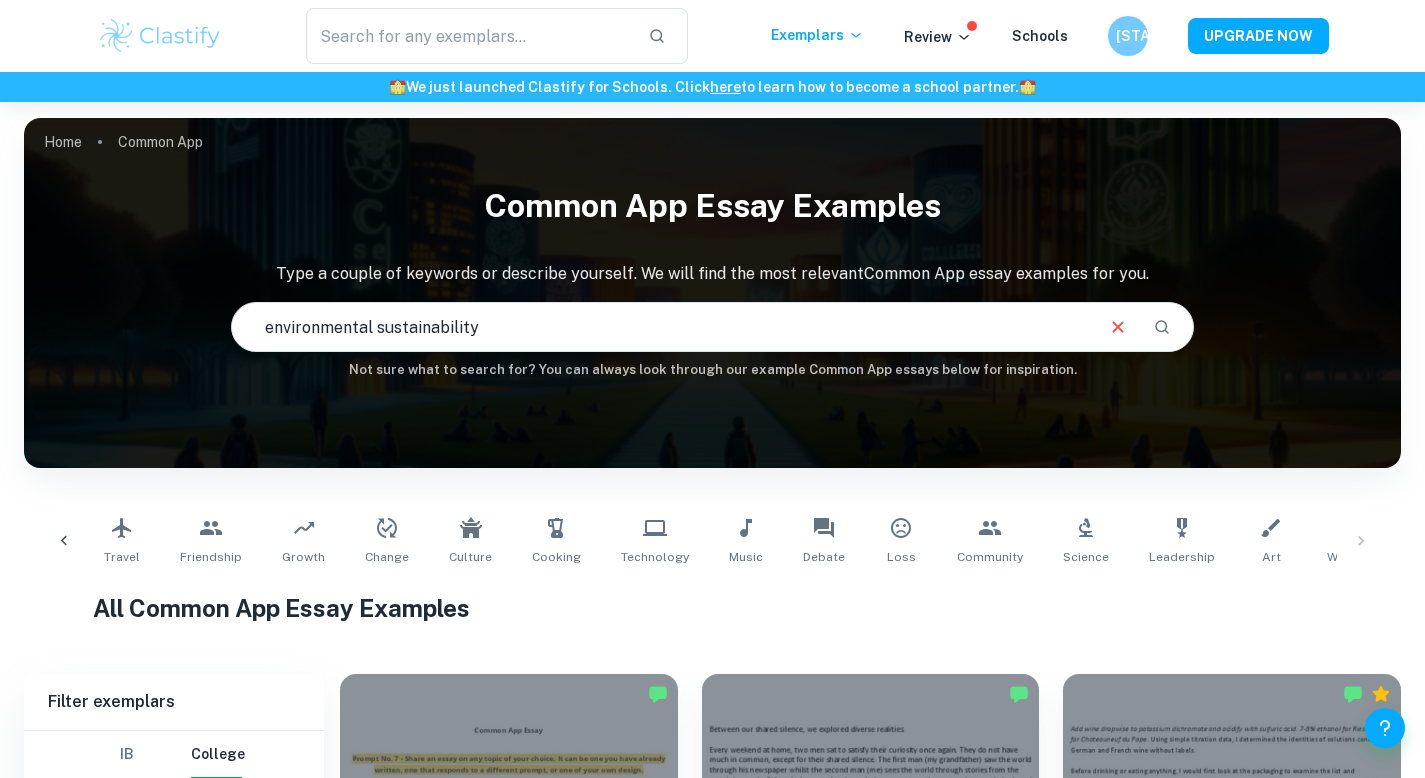 type on "environmental sustainability" 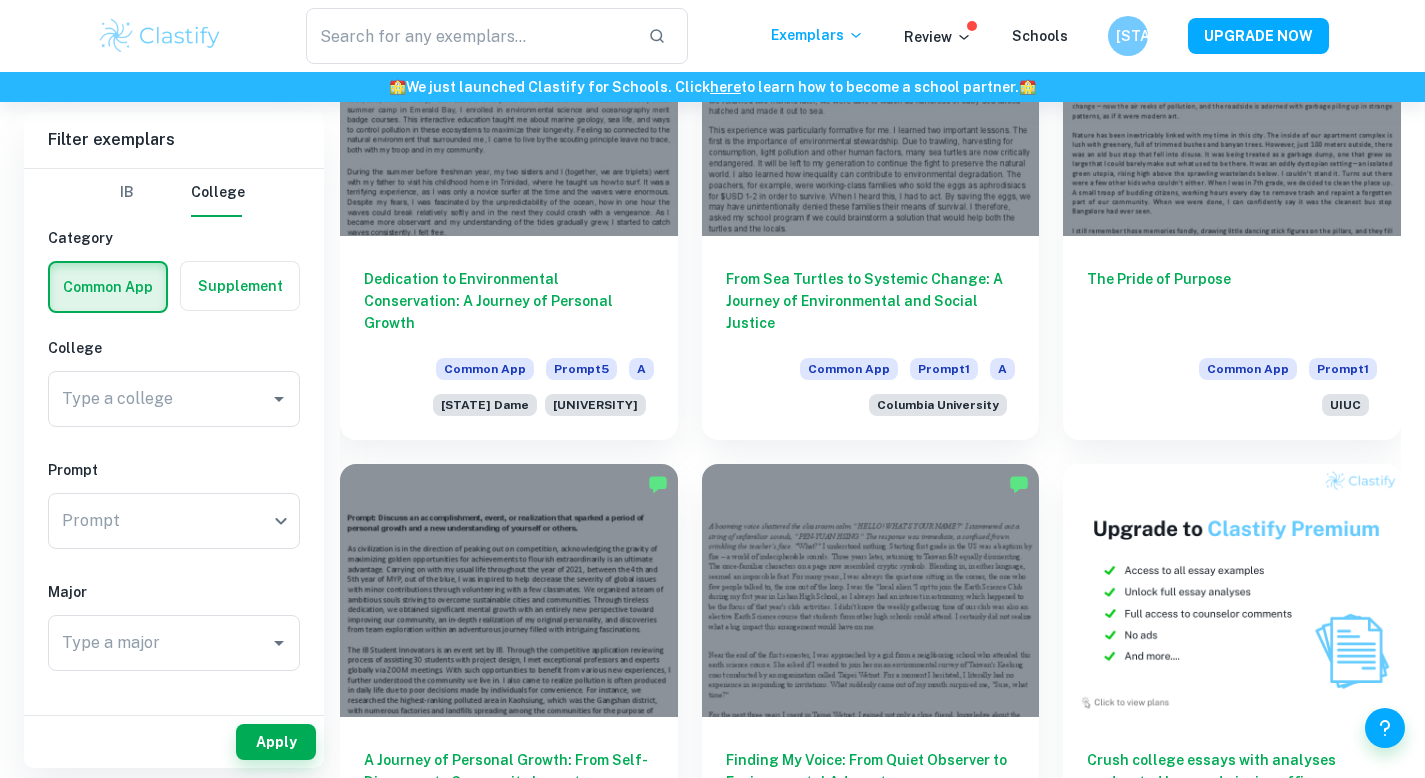 scroll, scrollTop: 655, scrollLeft: 0, axis: vertical 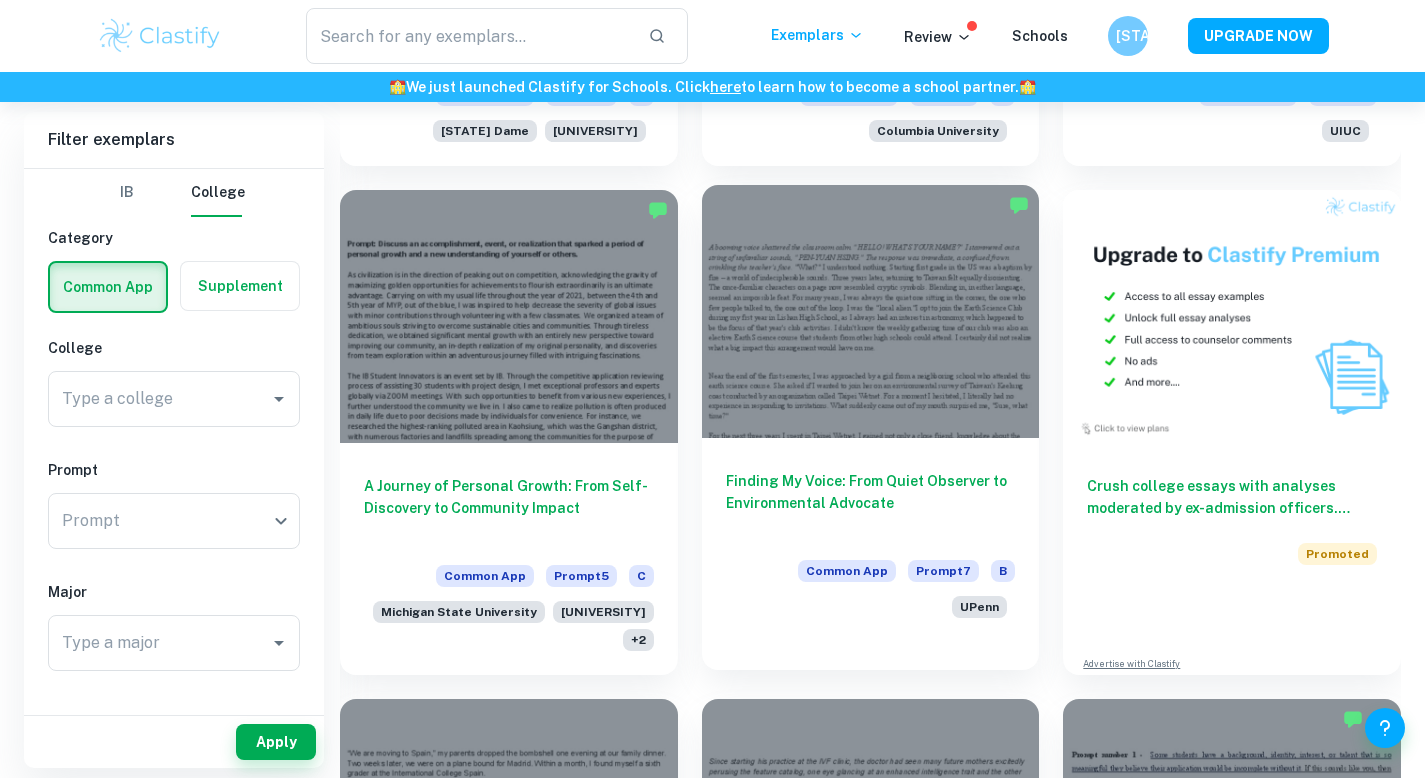 click on "Finding My Voice: From Quiet Observer to Environmental Advocate" at bounding box center (871, 503) 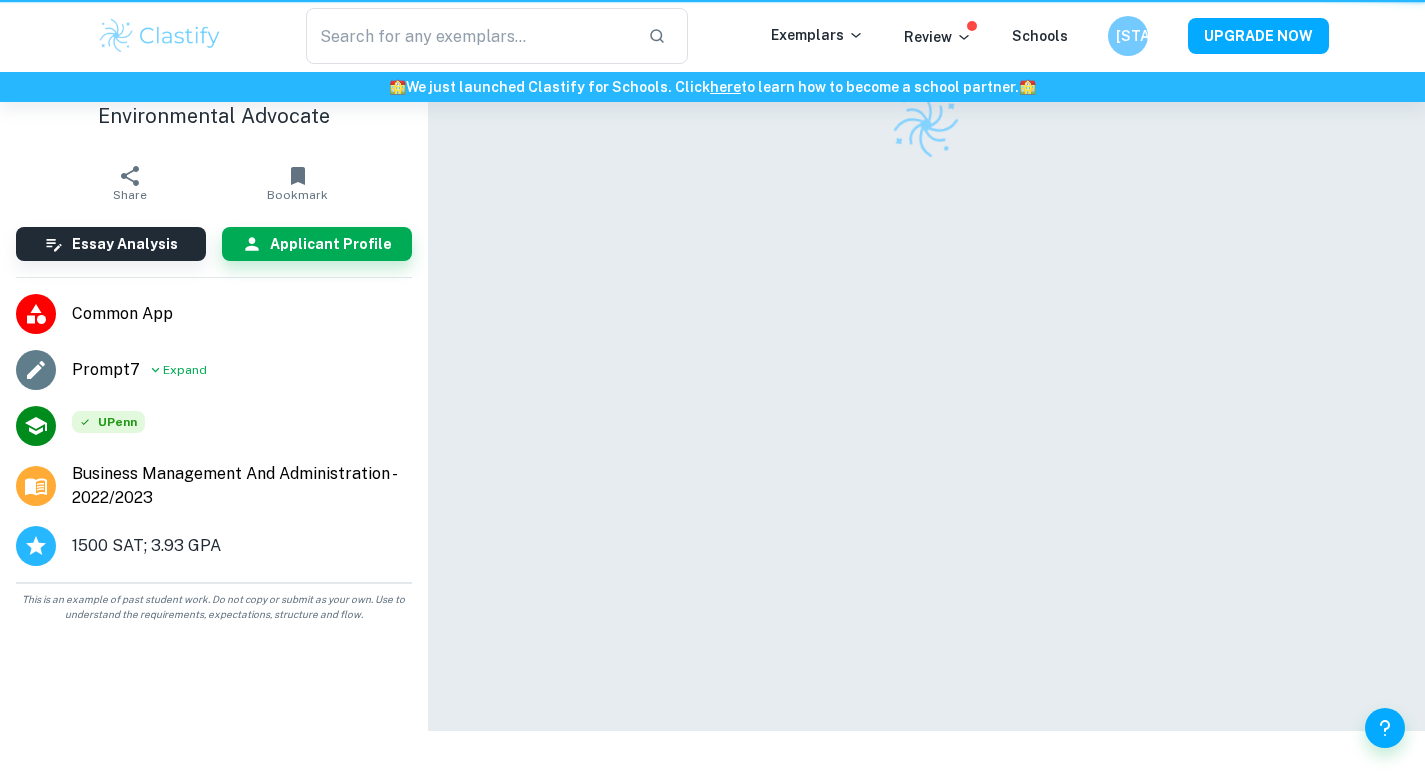 scroll, scrollTop: 0, scrollLeft: 0, axis: both 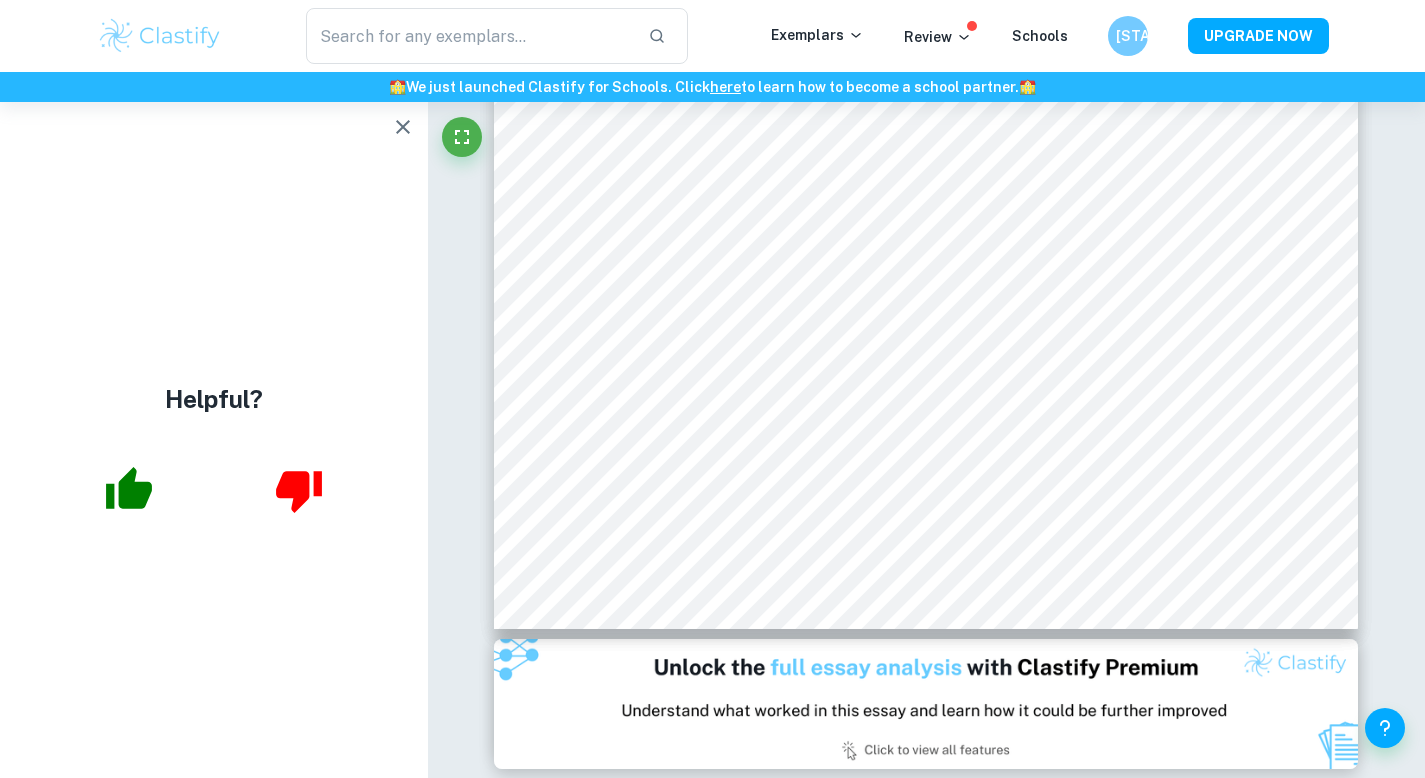 click 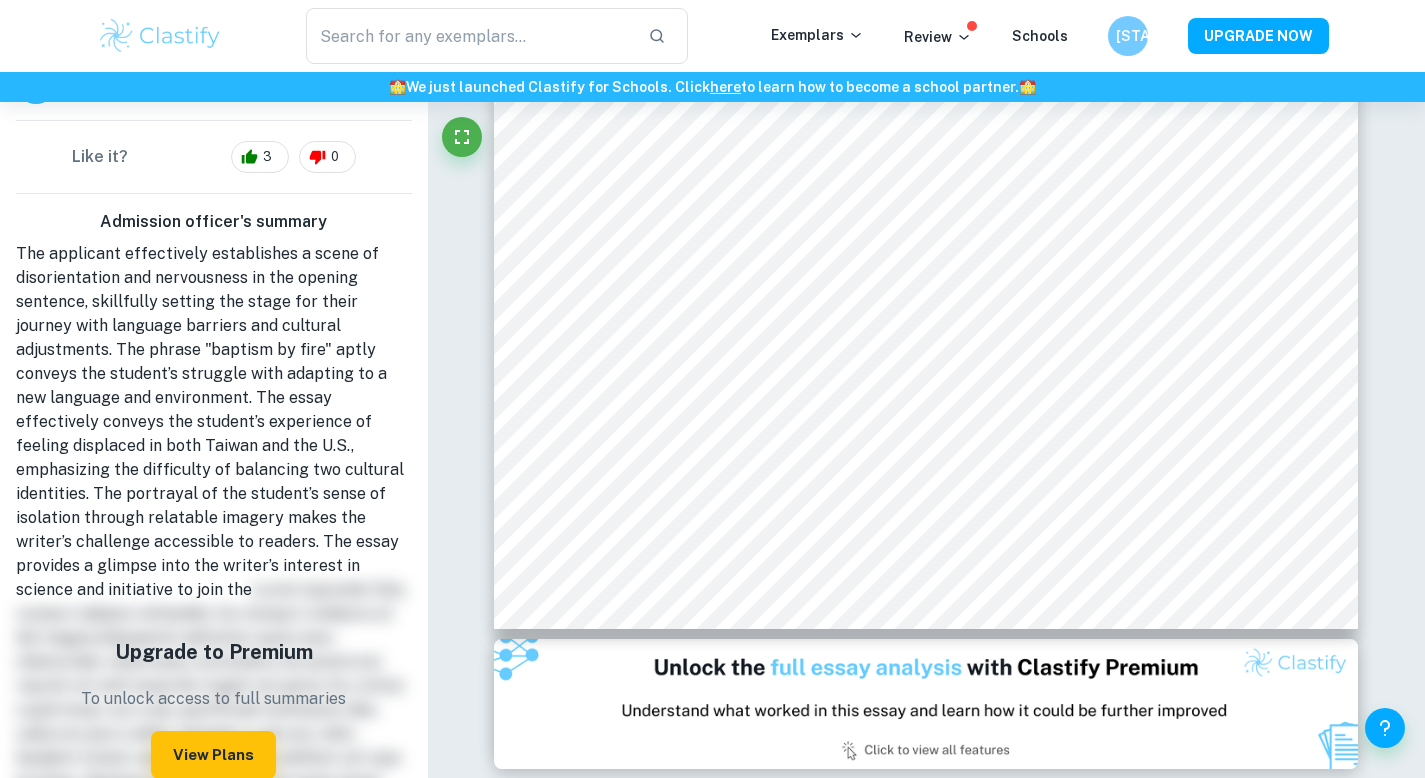 scroll, scrollTop: 0, scrollLeft: 0, axis: both 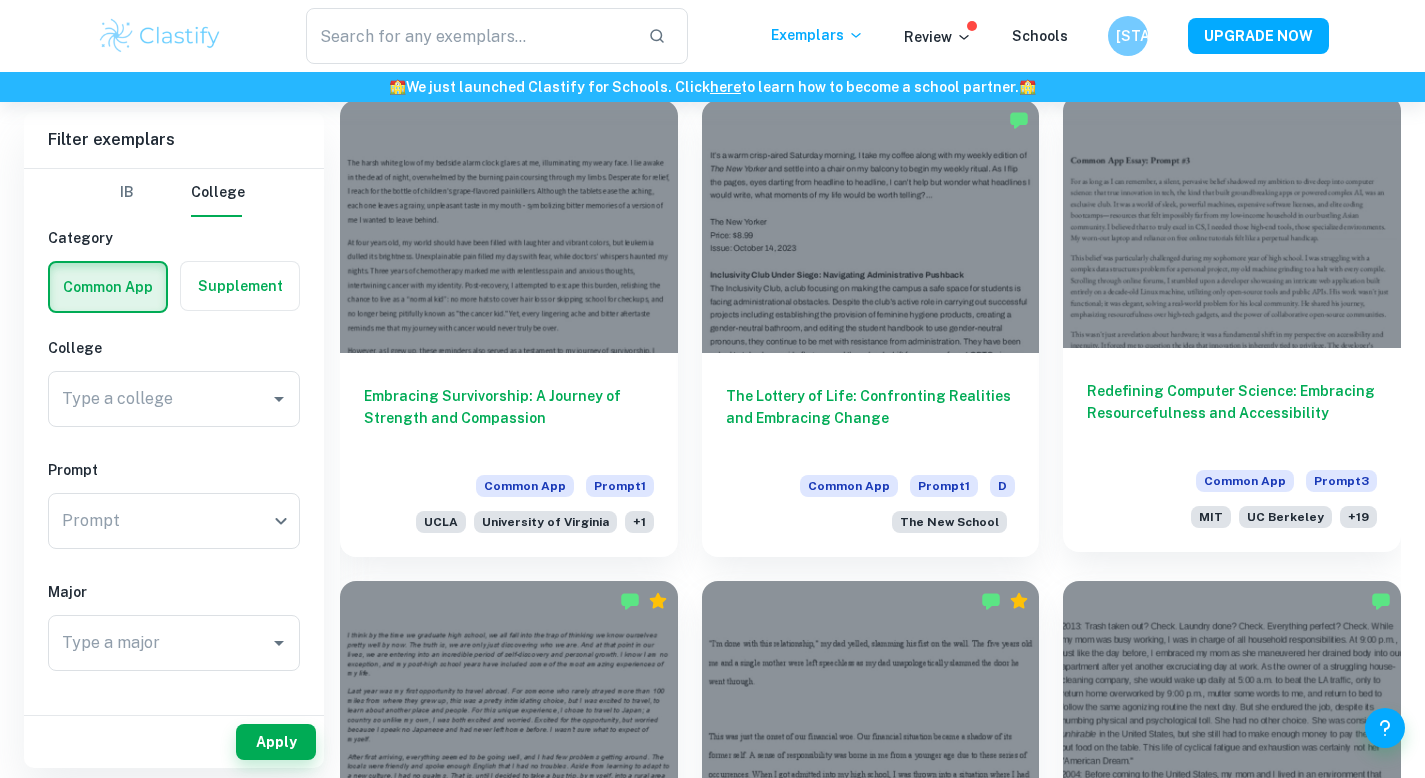 click on "Redefining Computer Science: Embracing Resourcefulness and Accessibility Common App Prompt  3 [UNIVERSITY] [UNIVERSITY] + 19" at bounding box center [1232, 450] 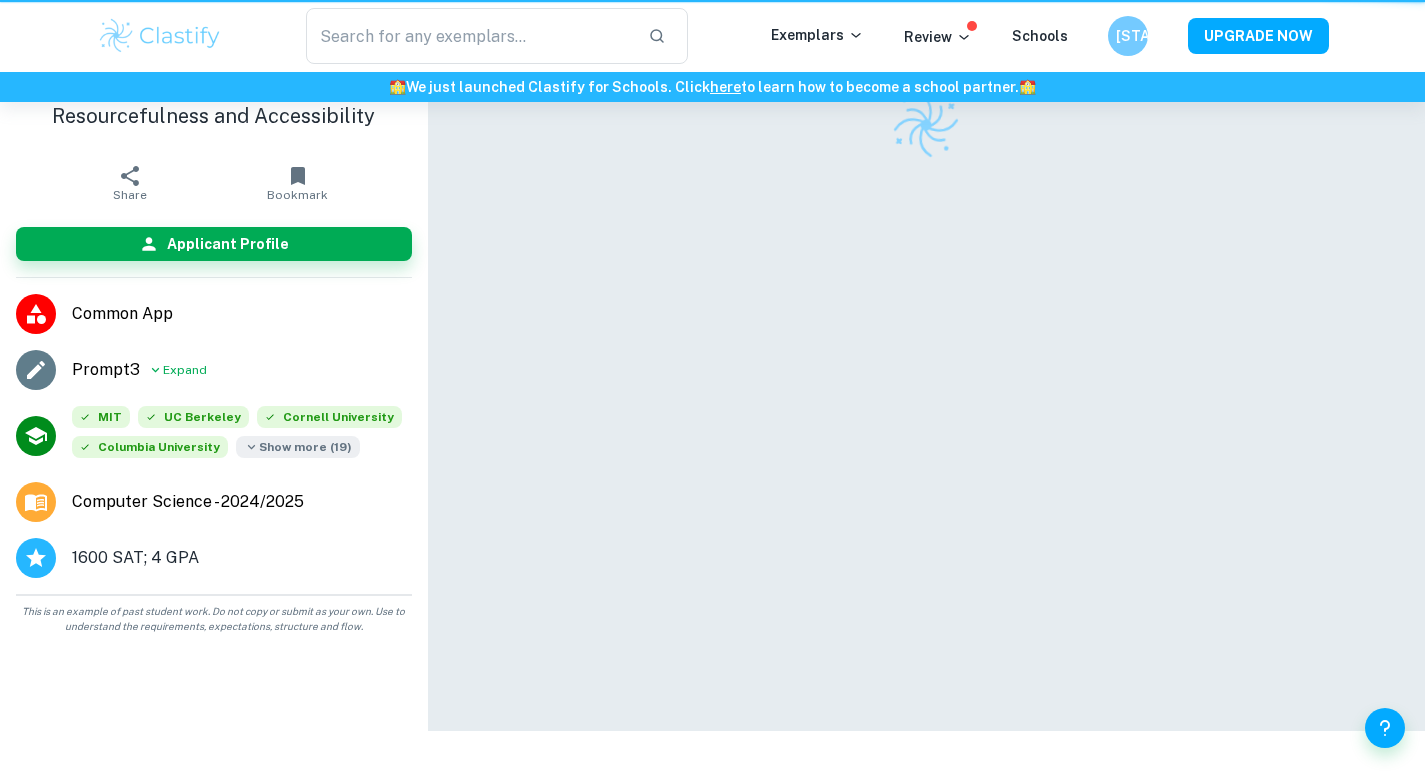 scroll, scrollTop: 0, scrollLeft: 0, axis: both 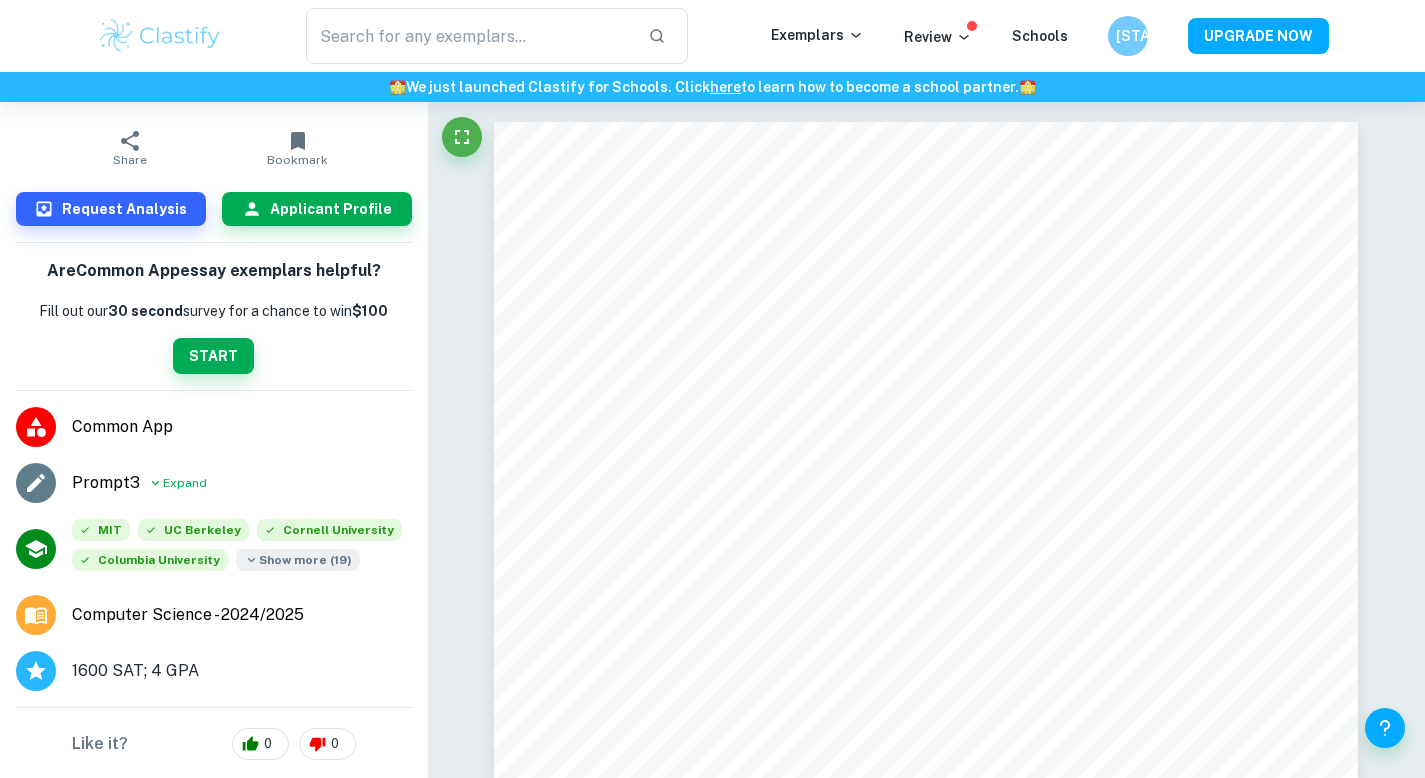 click on "Show more ( 19 )" at bounding box center (298, 560) 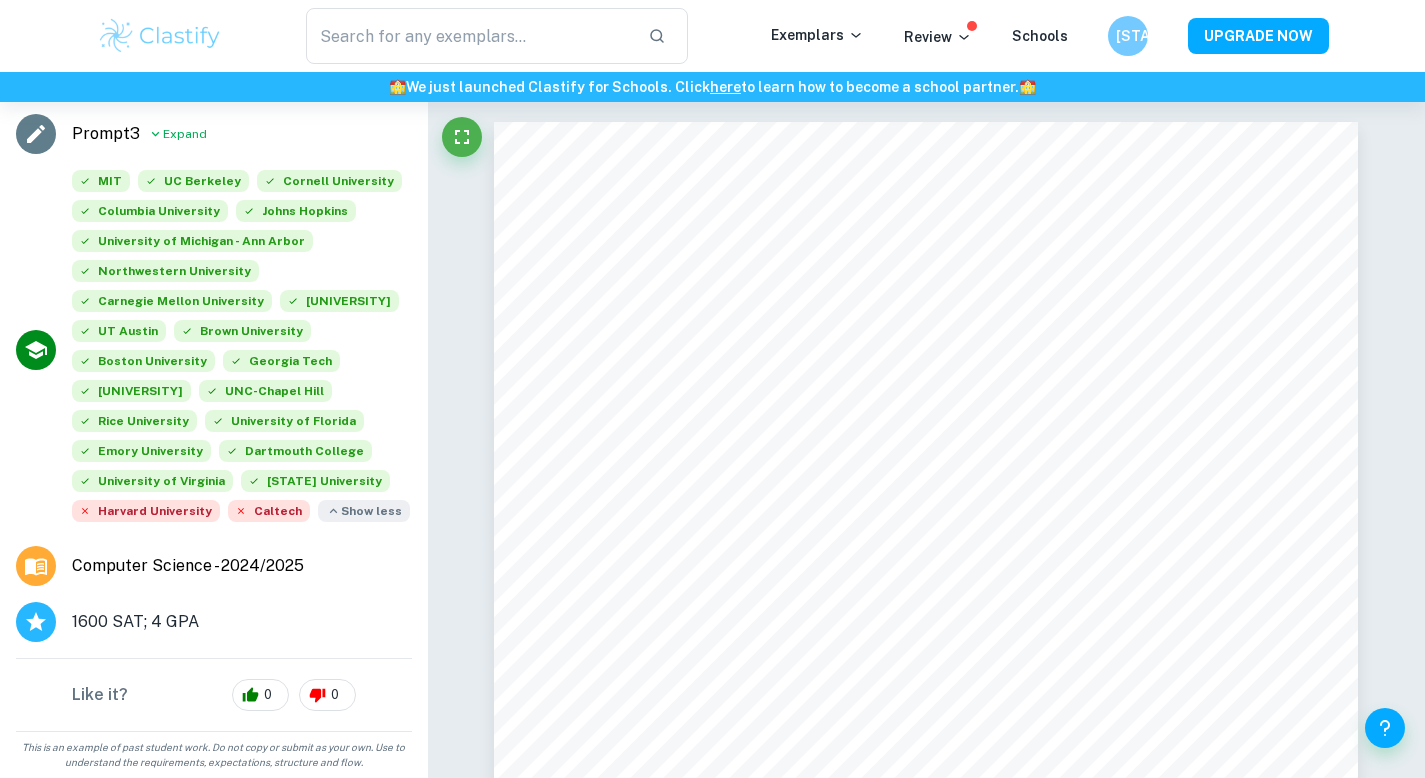 scroll, scrollTop: 455, scrollLeft: 0, axis: vertical 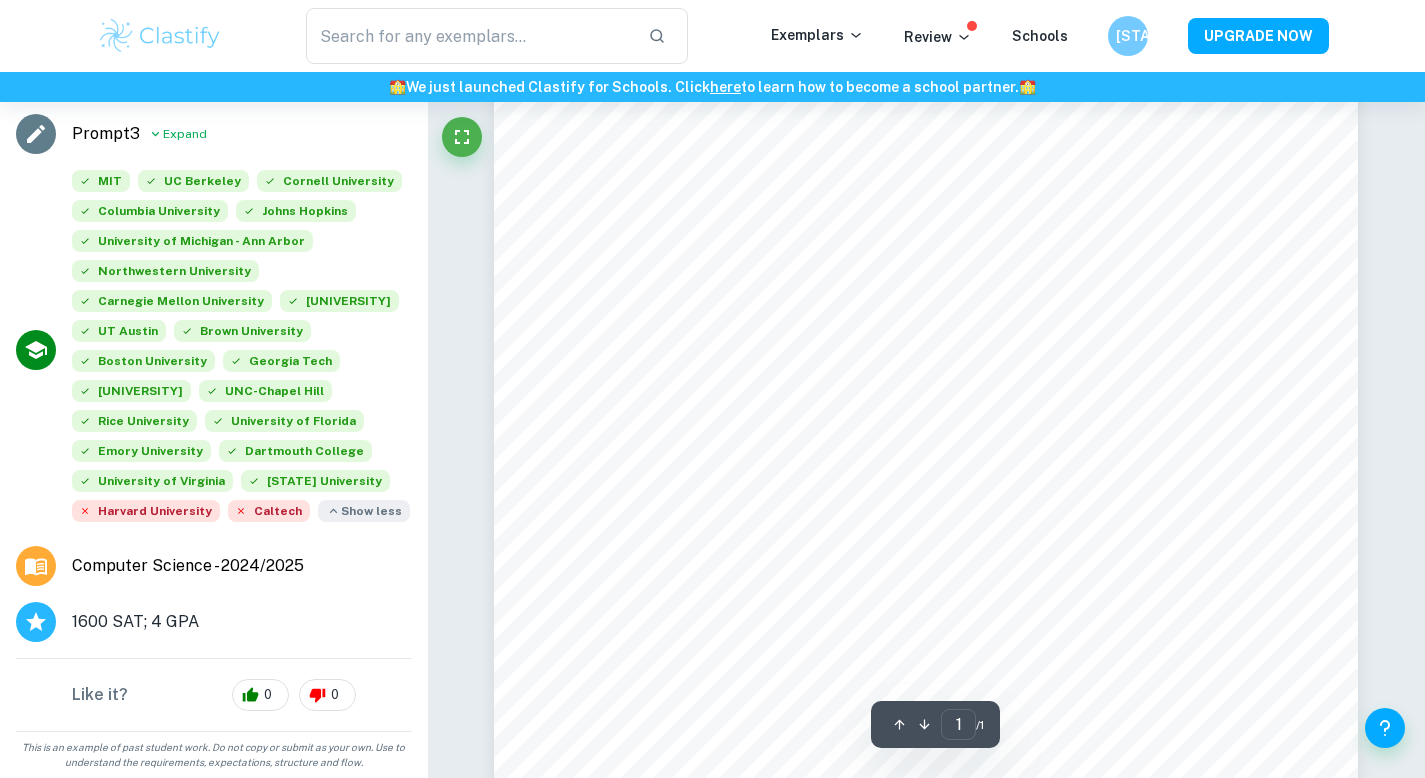 drag, startPoint x: 1439, startPoint y: 217, endPoint x: 1362, endPoint y: 334, distance: 140.06427 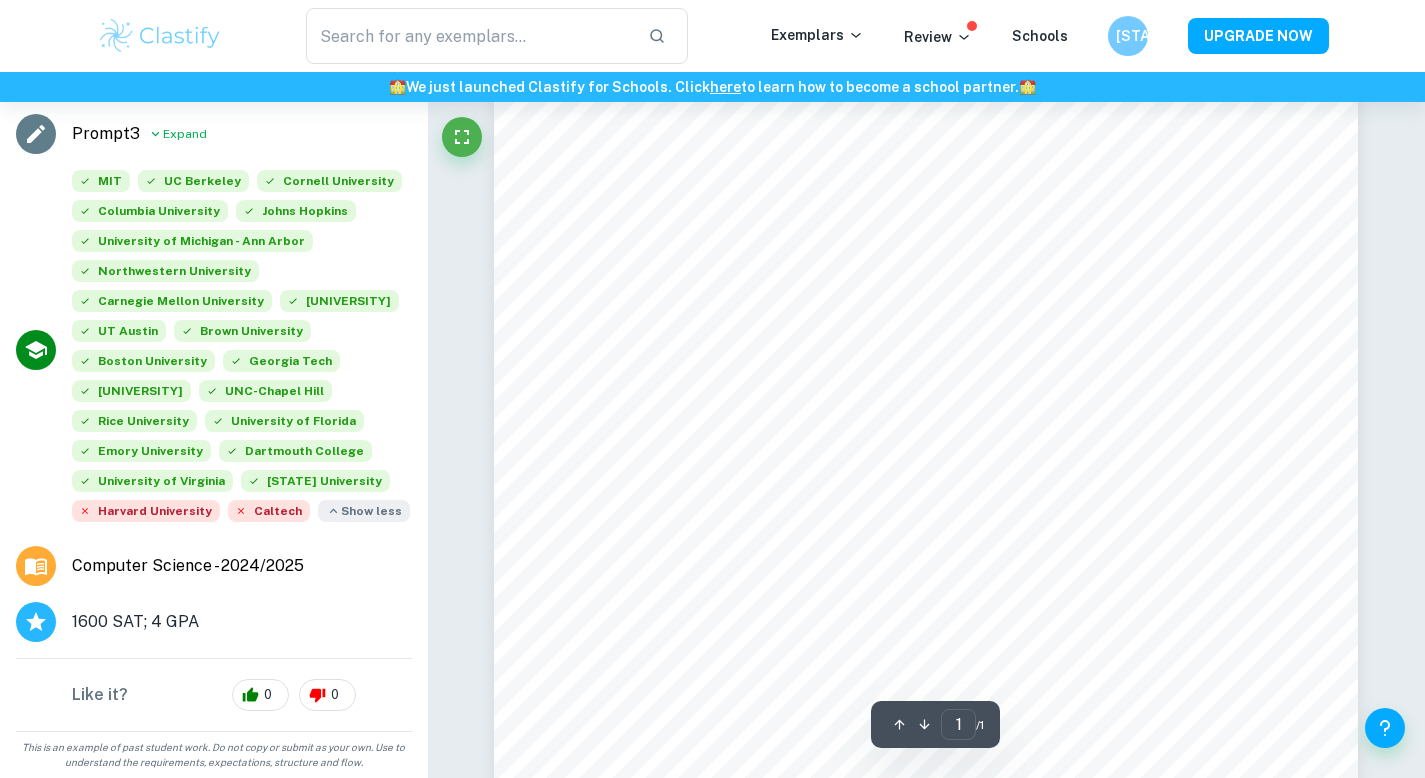 drag, startPoint x: 1439, startPoint y: 296, endPoint x: 1439, endPoint y: 245, distance: 51 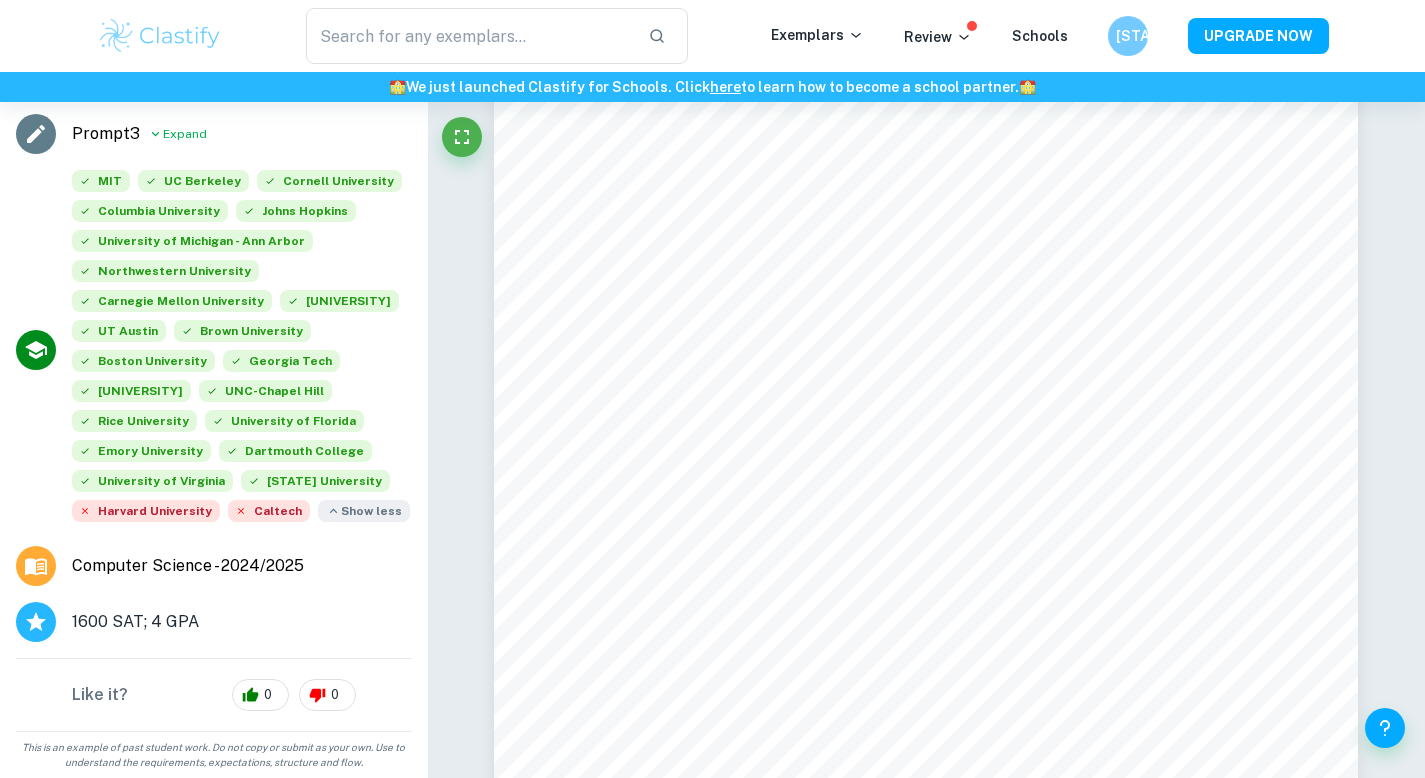 scroll, scrollTop: 0, scrollLeft: 0, axis: both 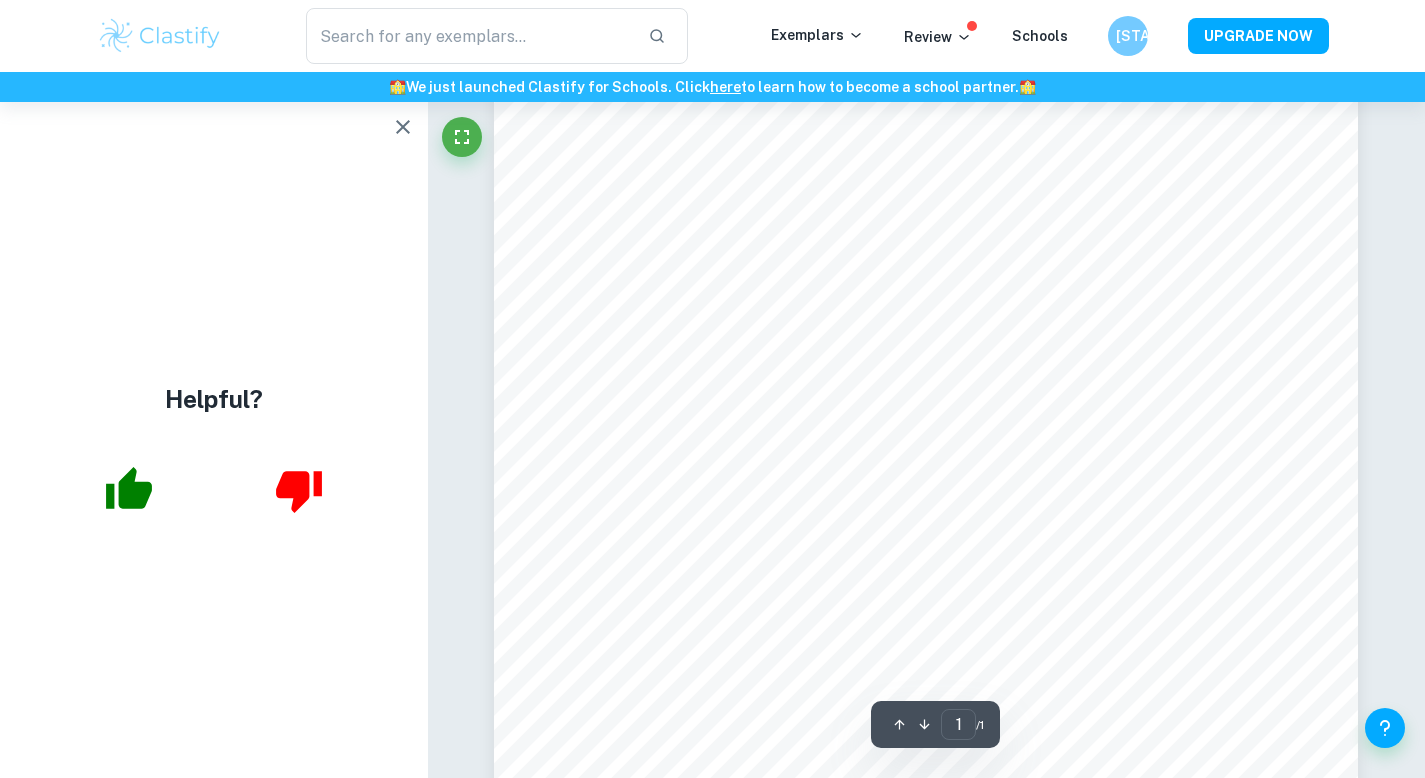 click 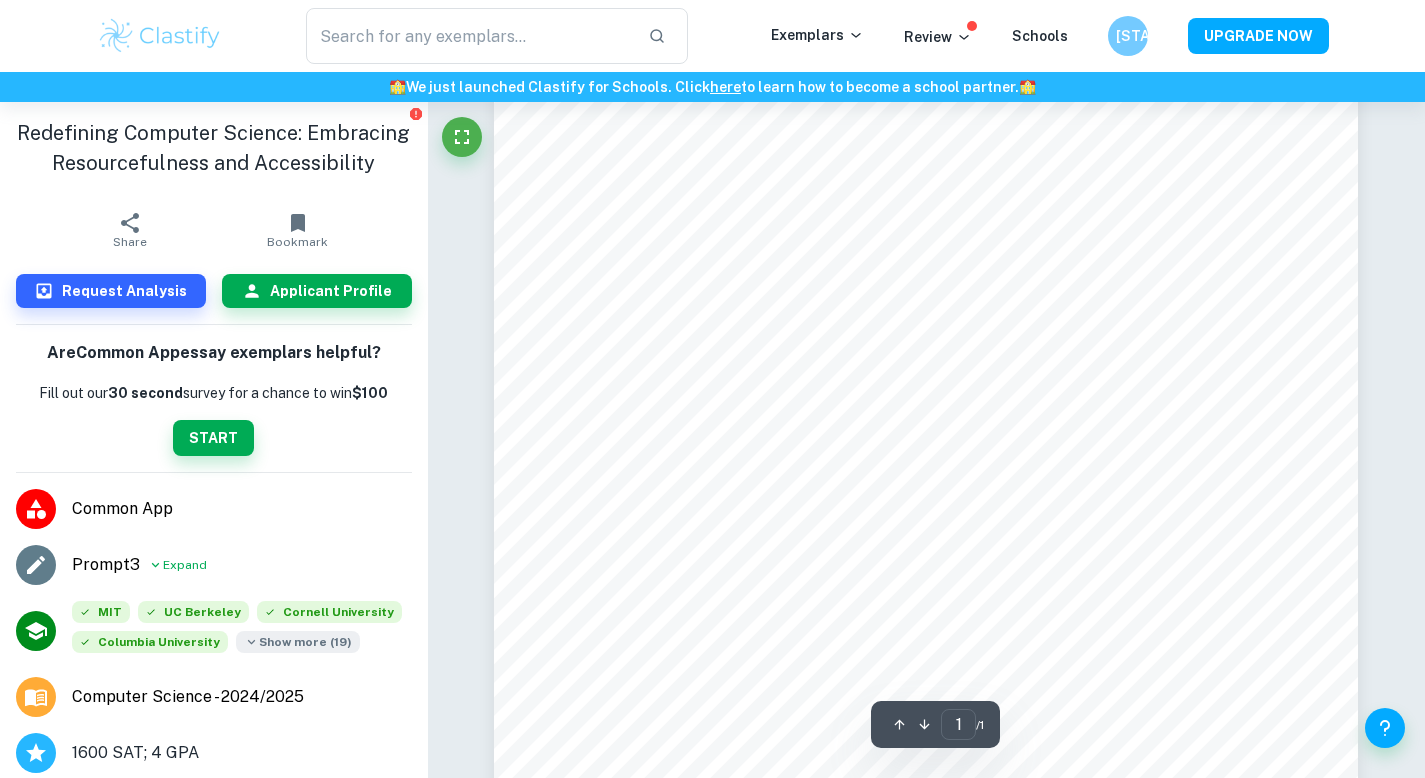 click on "Show more ( 19 )" at bounding box center [298, 642] 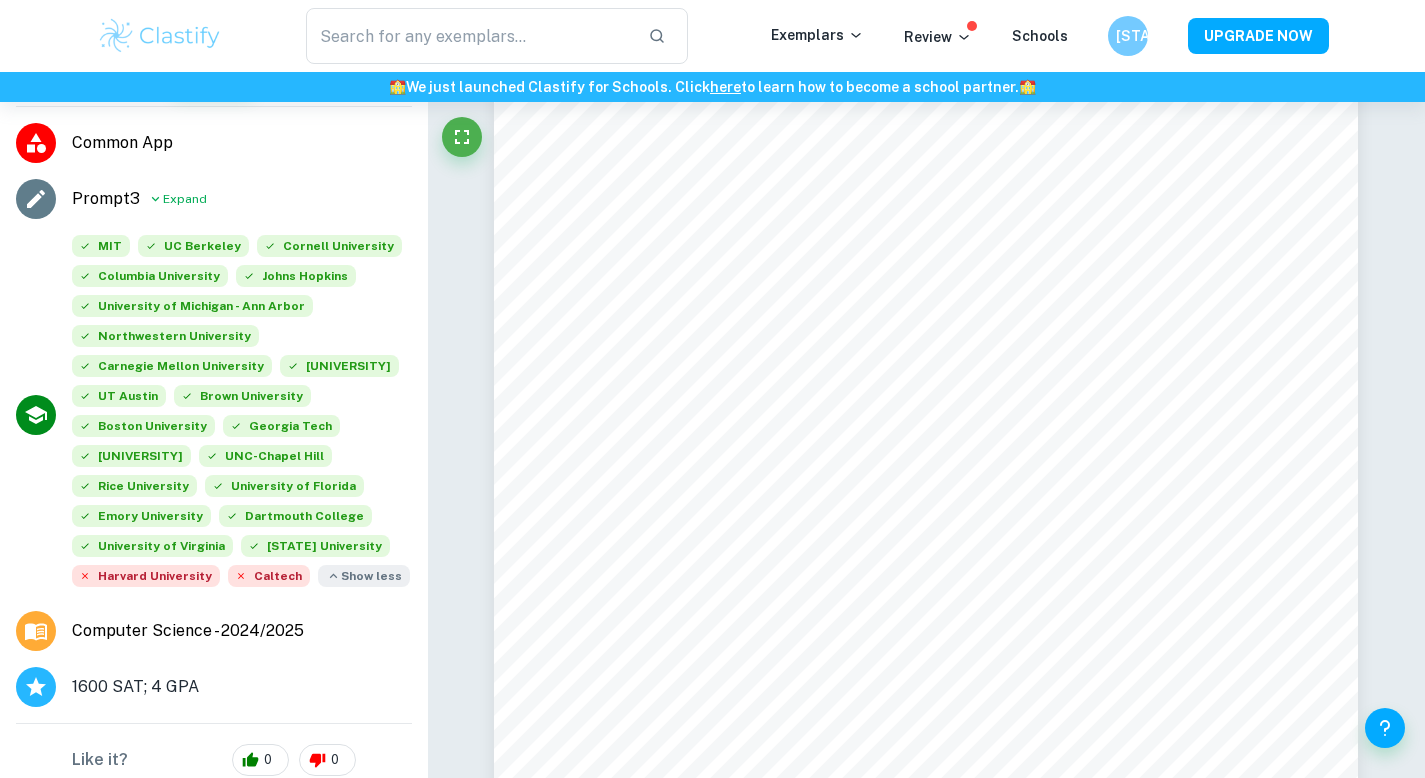 scroll, scrollTop: 365, scrollLeft: 0, axis: vertical 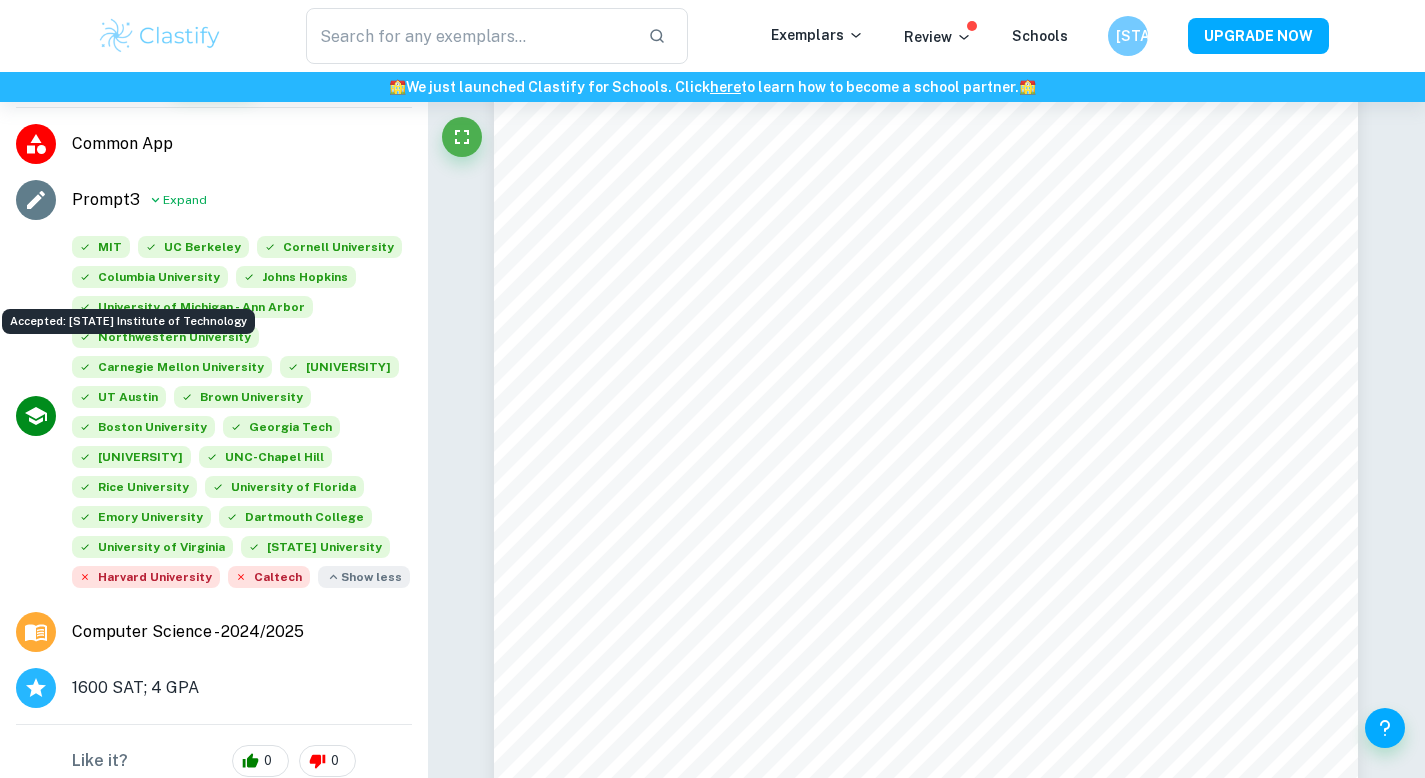 click on "MIT" at bounding box center [101, 247] 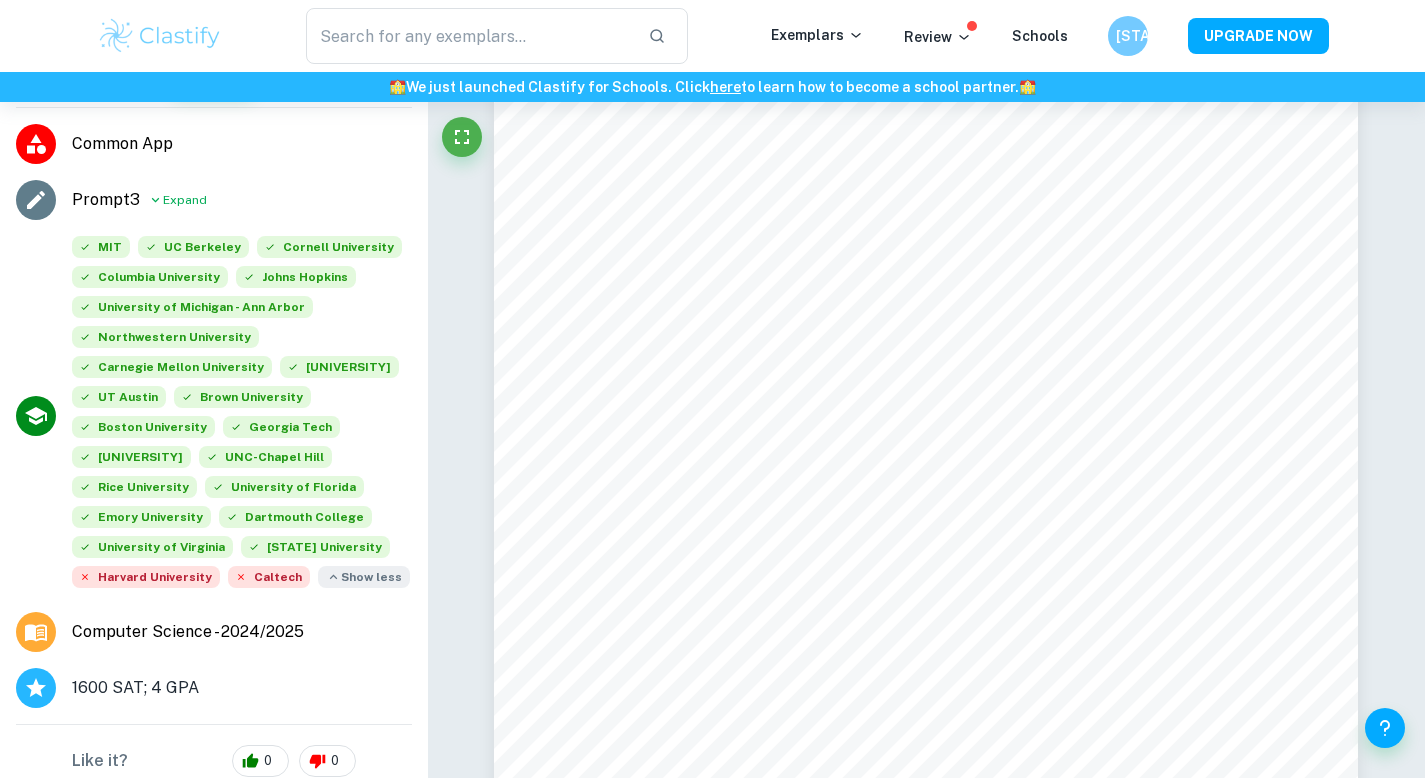 click on "Computer Science - 2024/2025" at bounding box center (214, 632) 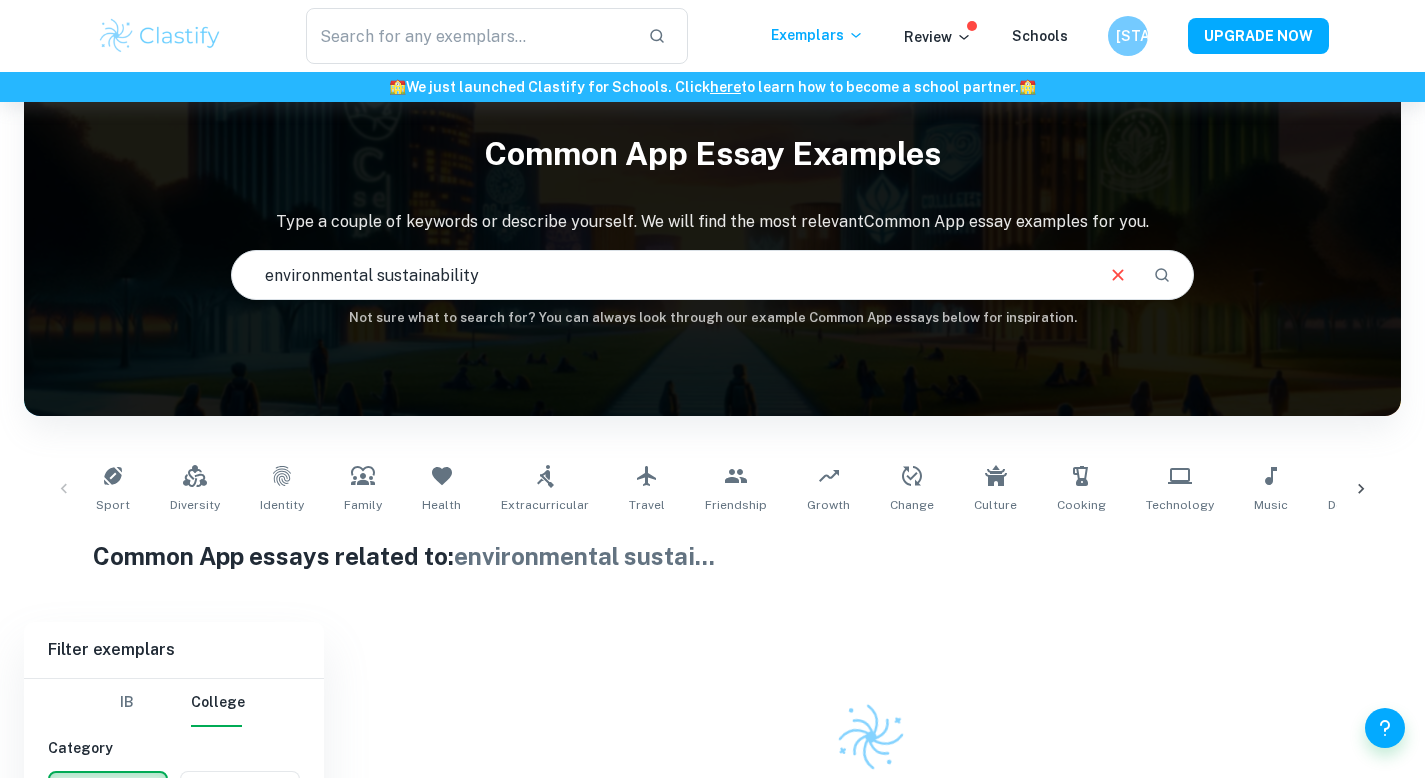 scroll, scrollTop: 196, scrollLeft: 0, axis: vertical 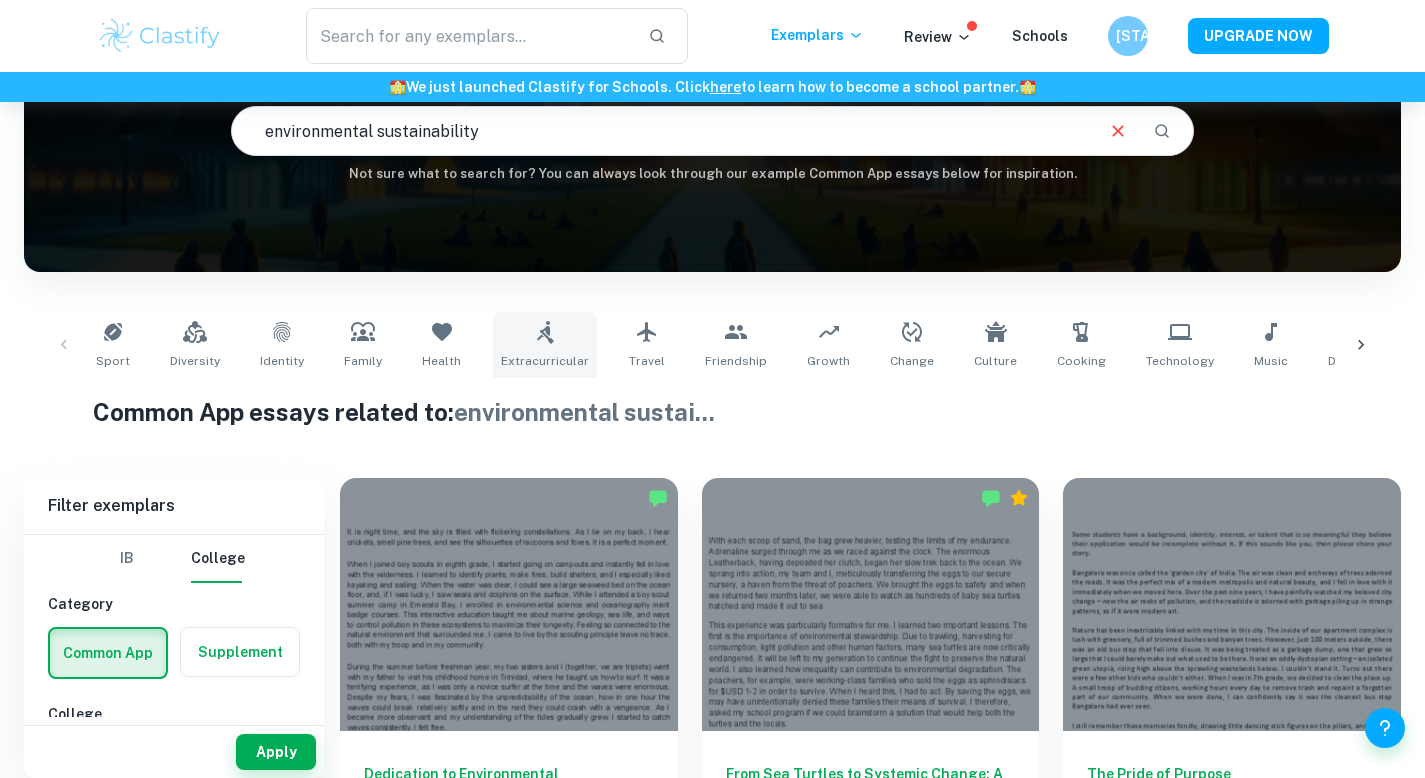 click on "Extracurricular" at bounding box center (545, 361) 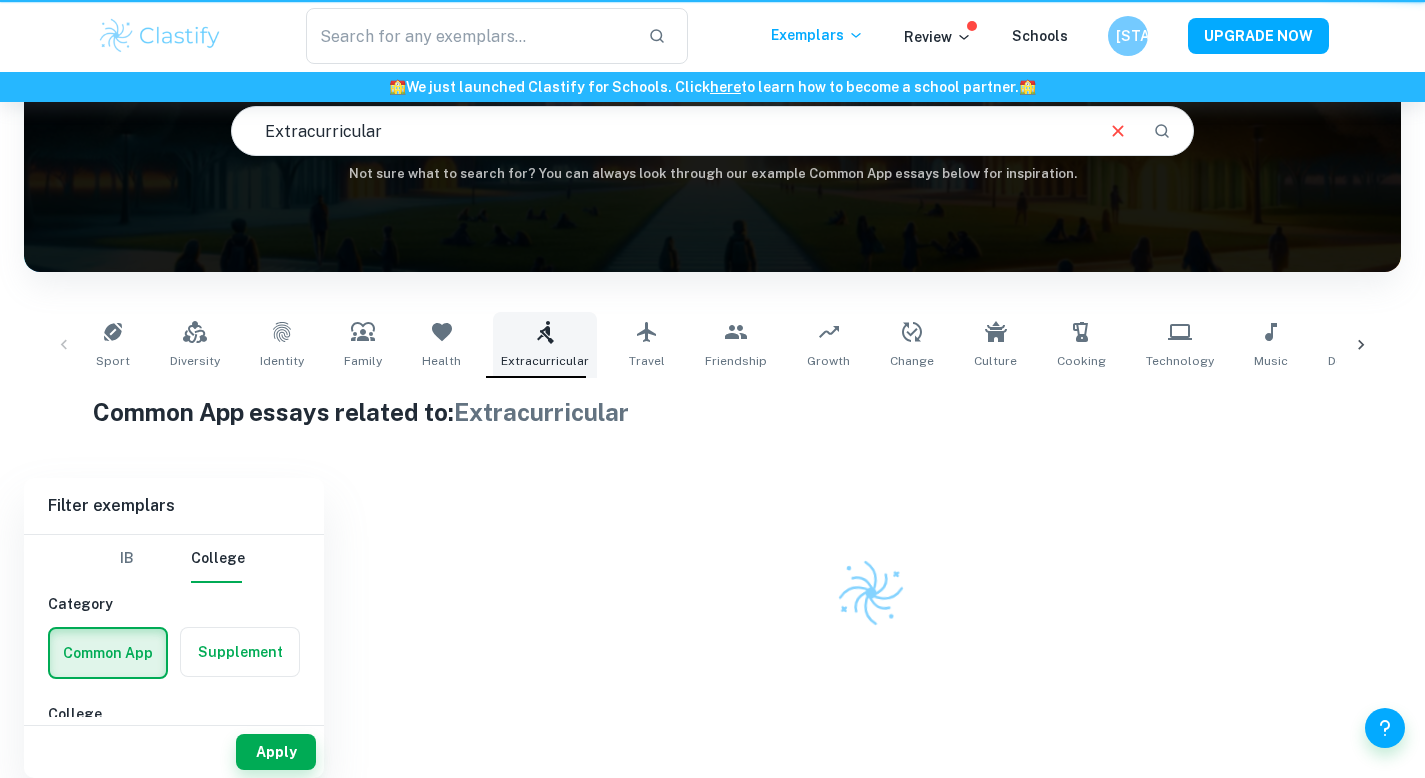 scroll, scrollTop: 0, scrollLeft: 0, axis: both 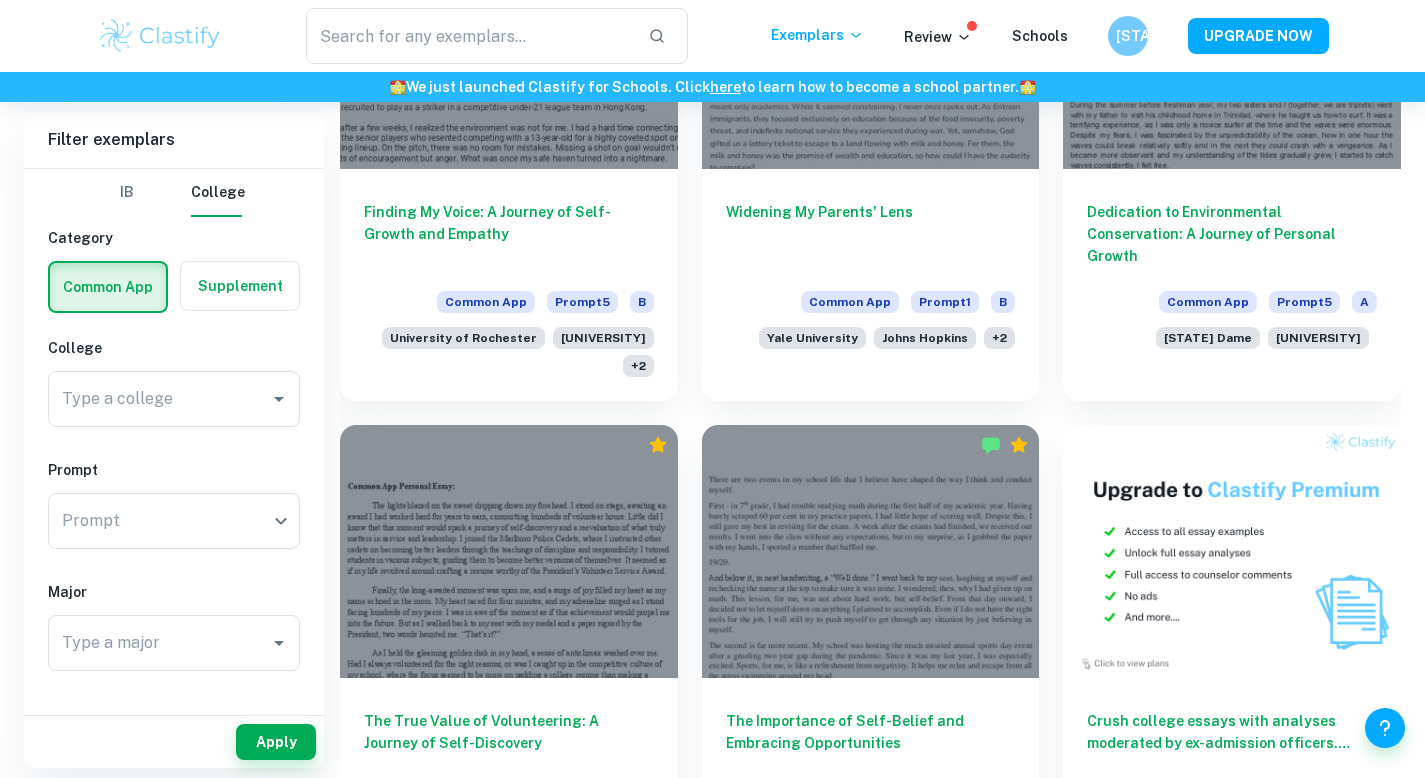 click on "We value your privacy We use cookies to enhance your browsing experience, serve personalised ads or content, and analyse our traffic. By clicking "Accept All", you consent to our use of cookies.   Cookie Policy Customise   Reject All   Accept All   Customise Consent Preferences   We use cookies to help you navigate efficiently and perform certain functions. You will find detailed information about all cookies under each consent category below. The cookies that are categorised as "Necessary" are stored on your browser as they are essential for enabling the basic functionalities of the site. ...  Show more For more information on how Google's third-party cookies operate and handle your data, see:   Google Privacy Policy Necessary Always Active Necessary cookies are required to enable the basic features of this site, such as providing secure log-in or adjusting your consent preferences. These cookies do not store any personally identifiable data. Functional Analytics Performance Advertisement Uncategorised" at bounding box center (712, -369) 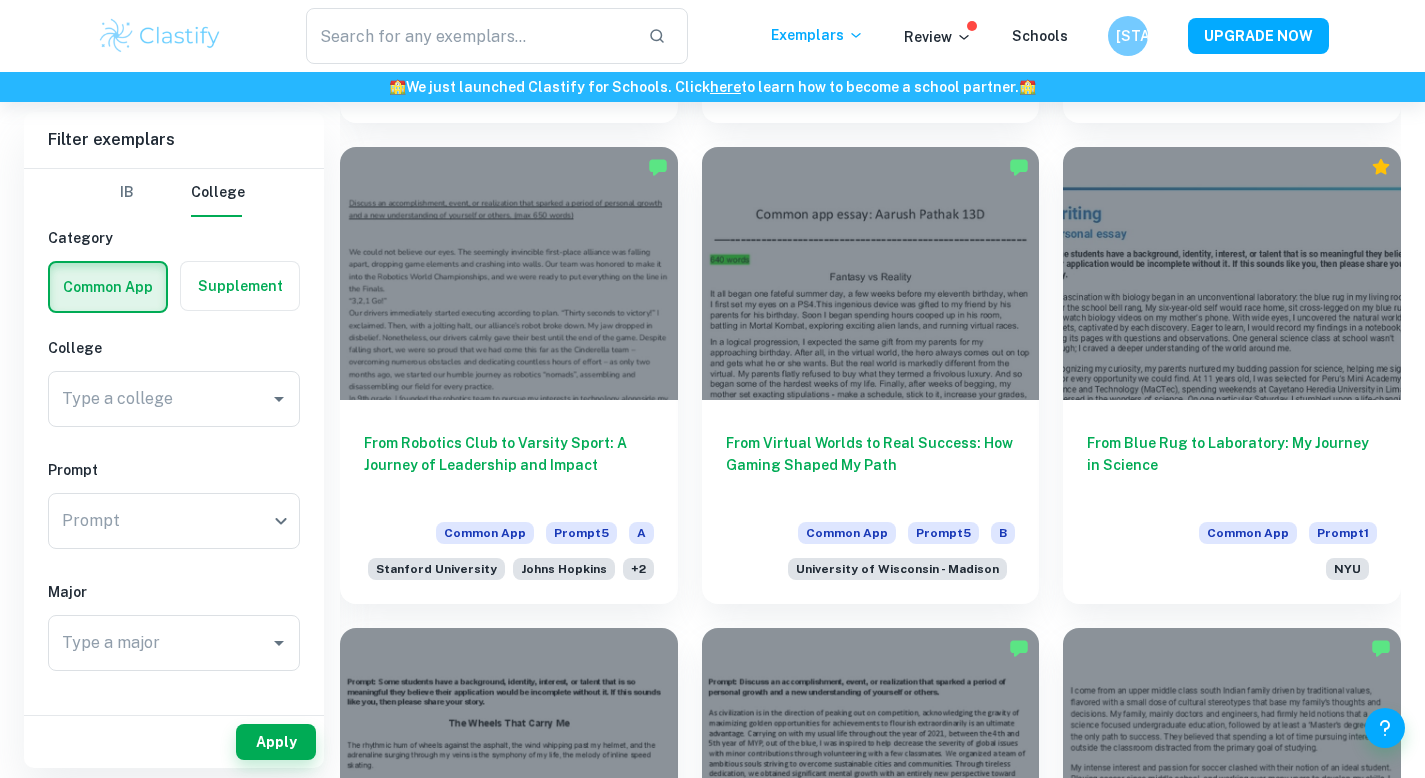scroll, scrollTop: 2524, scrollLeft: 0, axis: vertical 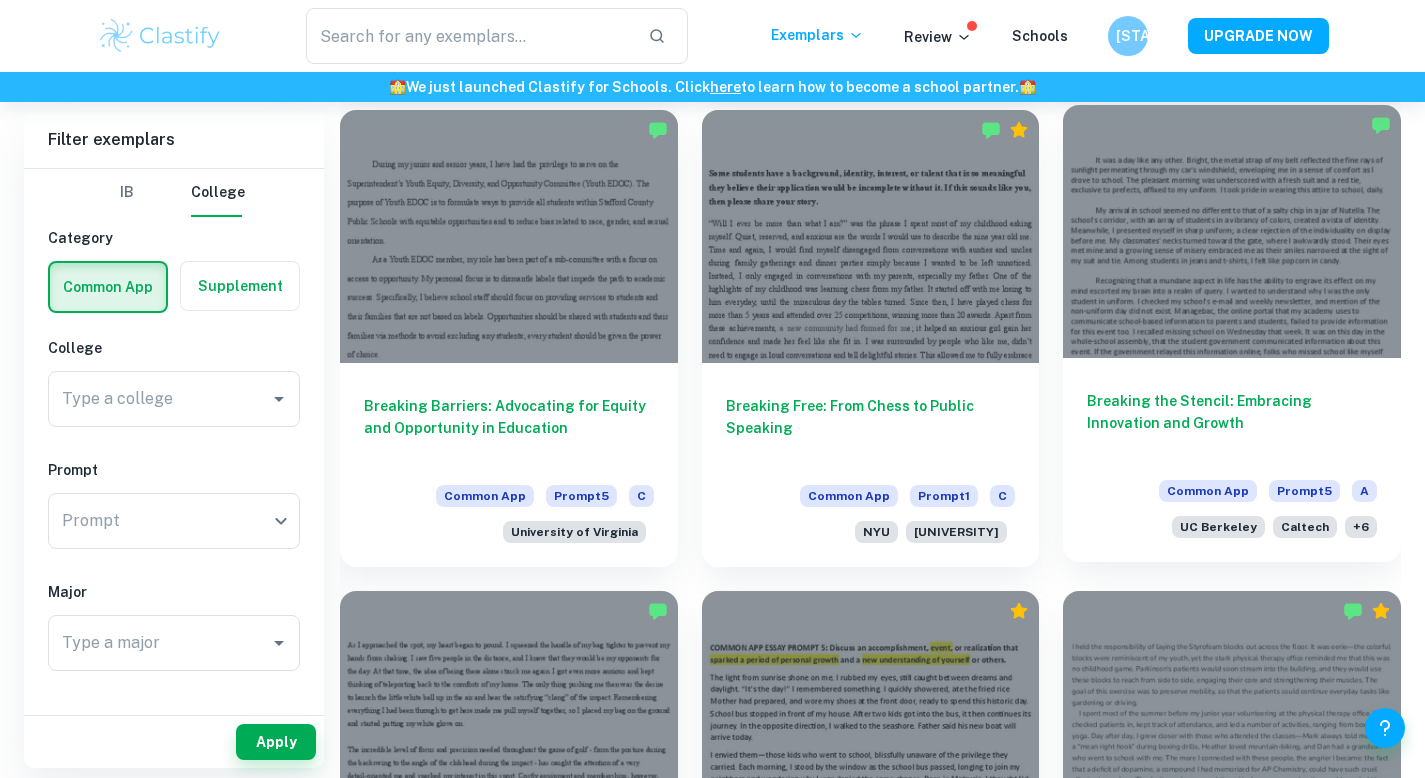 click on "Breaking the Stencil: Embracing Innovation and Growth" at bounding box center (1232, 423) 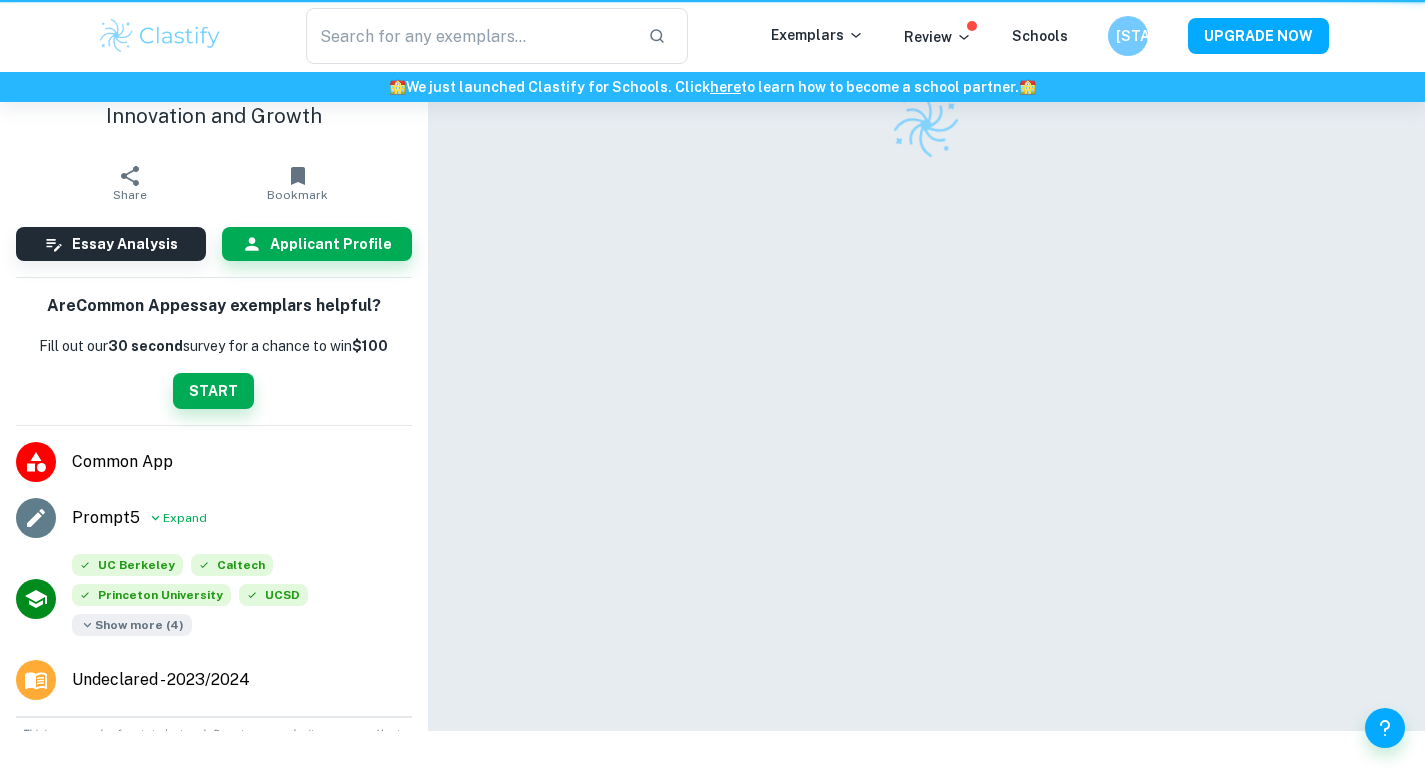 scroll, scrollTop: 0, scrollLeft: 0, axis: both 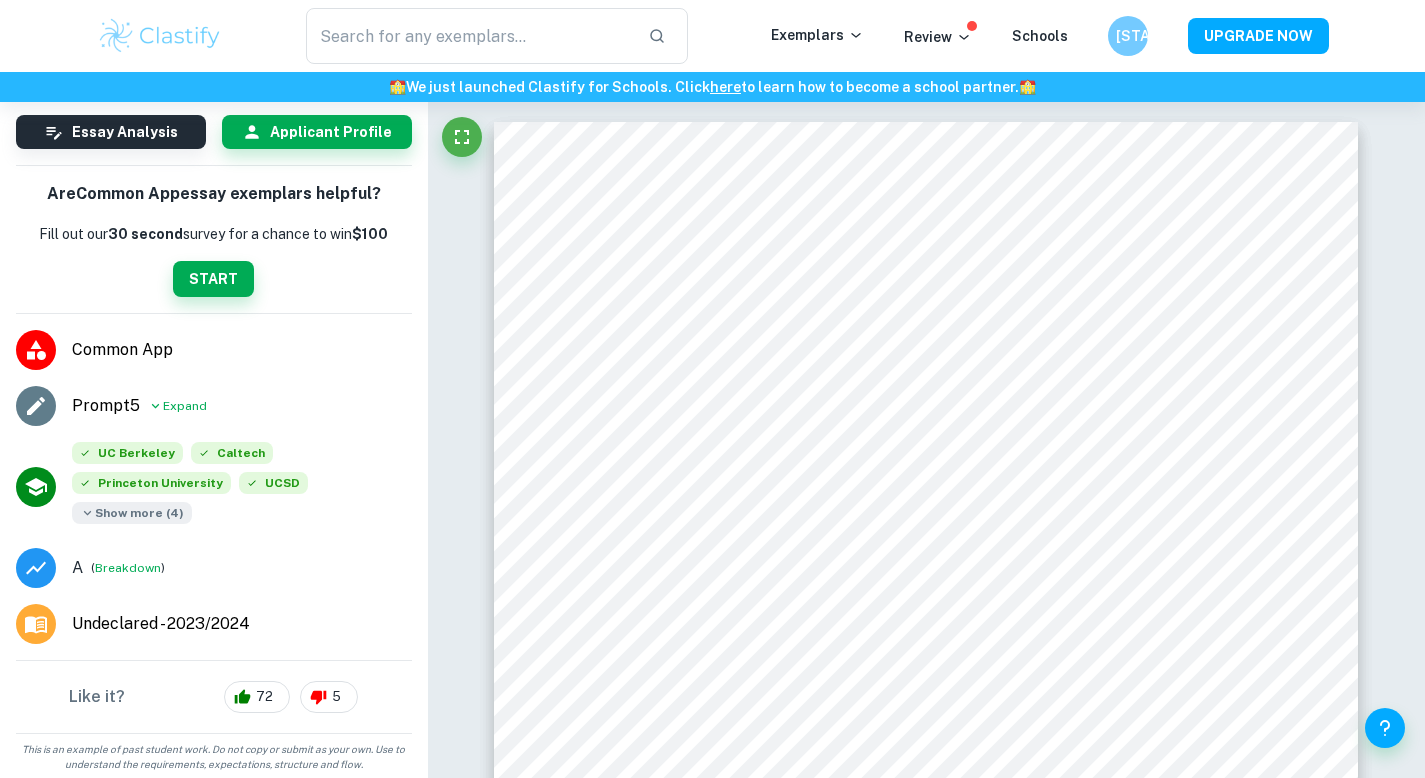 click on "Show more ( 4 )" at bounding box center [132, 513] 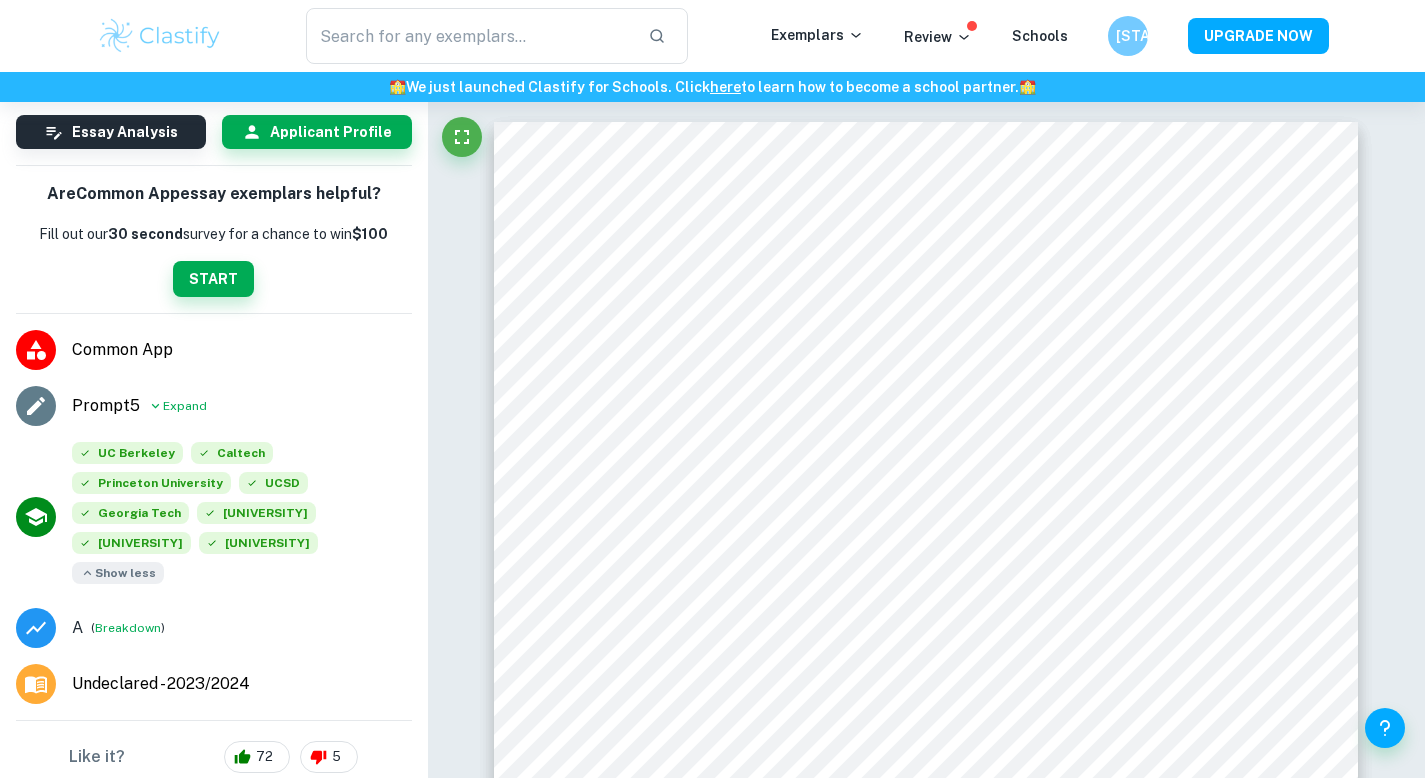scroll, scrollTop: 0, scrollLeft: 0, axis: both 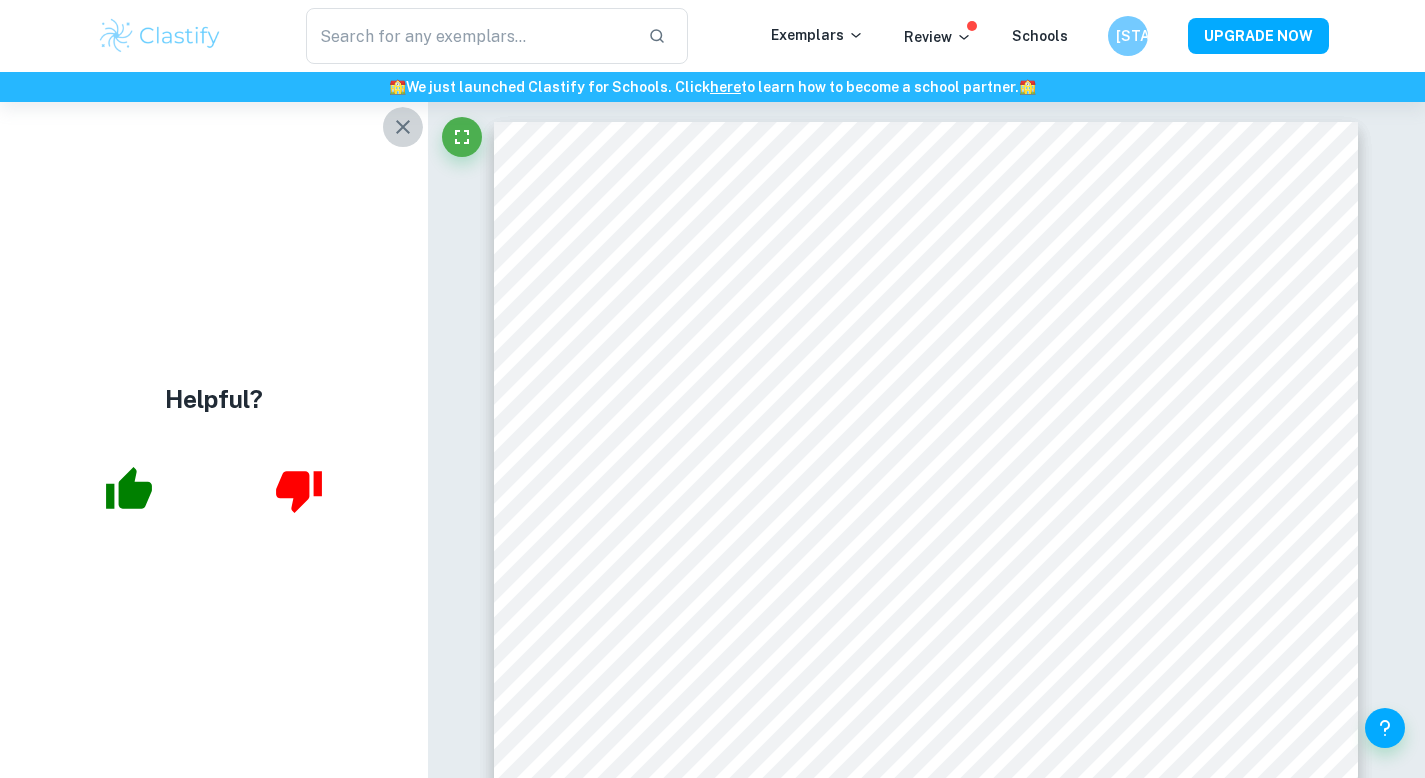 click 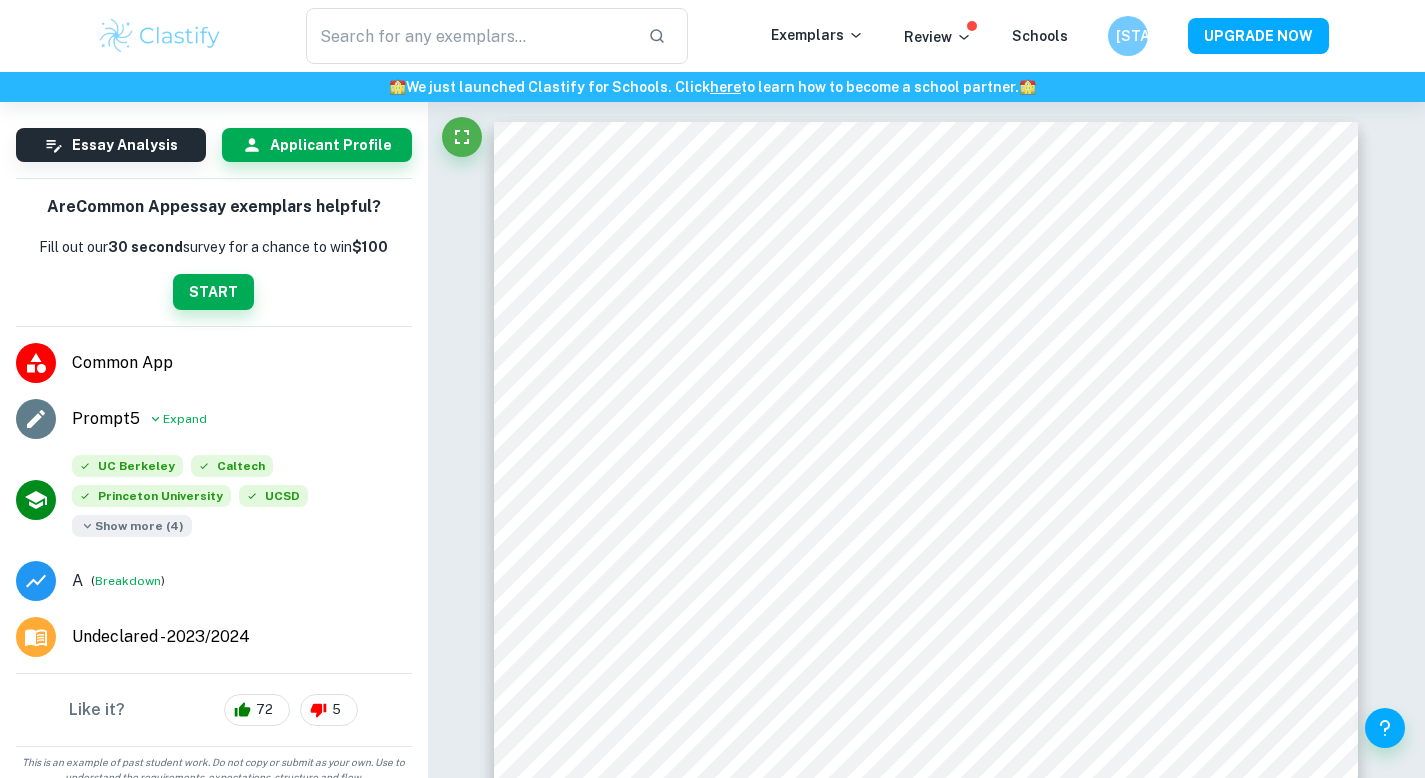 scroll, scrollTop: 142, scrollLeft: 0, axis: vertical 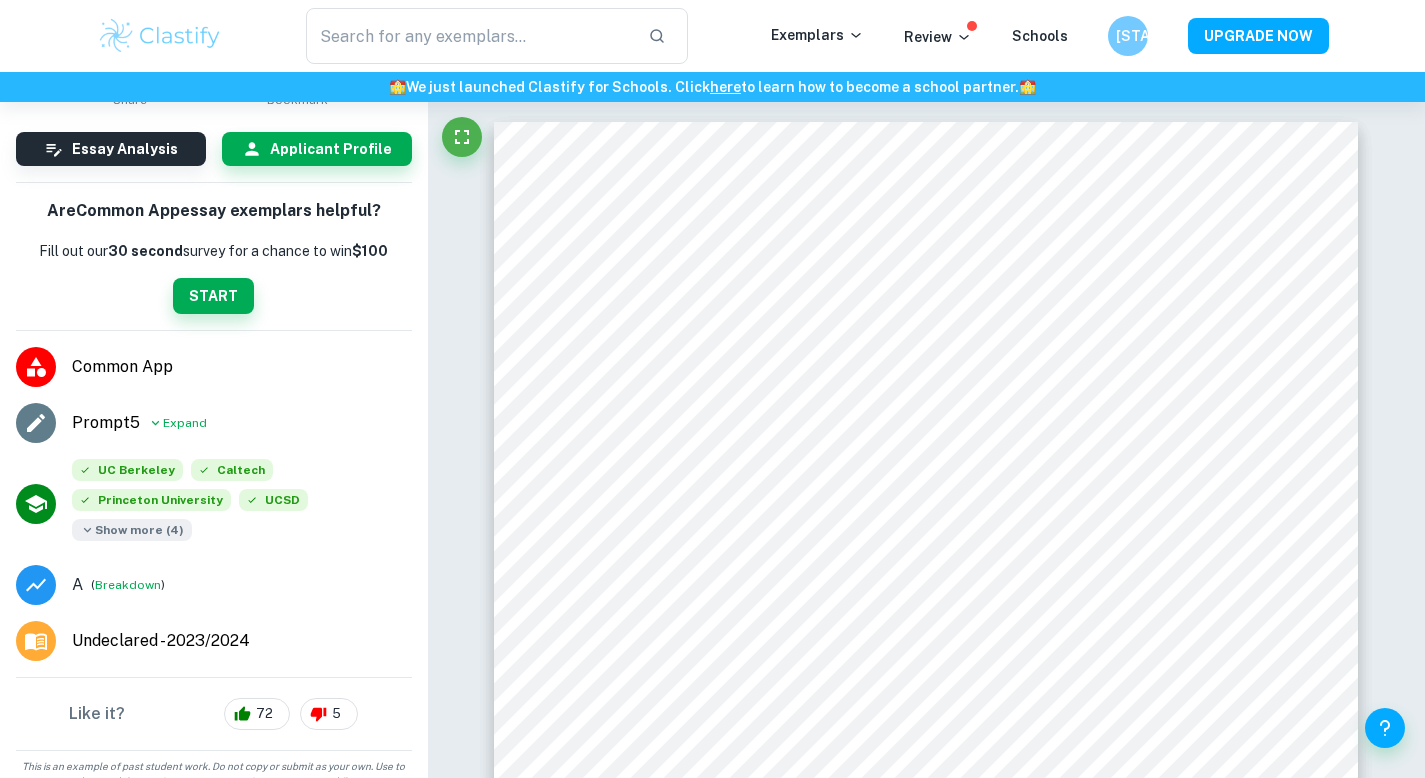 click on "Done well Comment The comparison with Nutella and salty chip used in the college admissions essay is not only interesting but also original. It shows that the student is brave and has a good sense of humour. By using it, the student displays a level of self-awareness and distance towards their own personality which makes the essay more entertaining to read. It also reflects the student's intelligence and ability to use creative and funny comparisons in appropriate places. It leaves a positive impression and highlights the student's unique qualities. Done well Comment Done well Comment The paragraph demonstrates the student's strong sense of justice and the desire for fair treatment of all students. It portrays the student in a positive light and highlights their concern for those who missed school on the day of the announcement. Done well Comment Unlock access to all   comments with Clastify Premium Upgrade Now   Done well Comment Unlock access to all   comments with Clastify Premium Upgrade Now   Done well" at bounding box center [927, 1245] 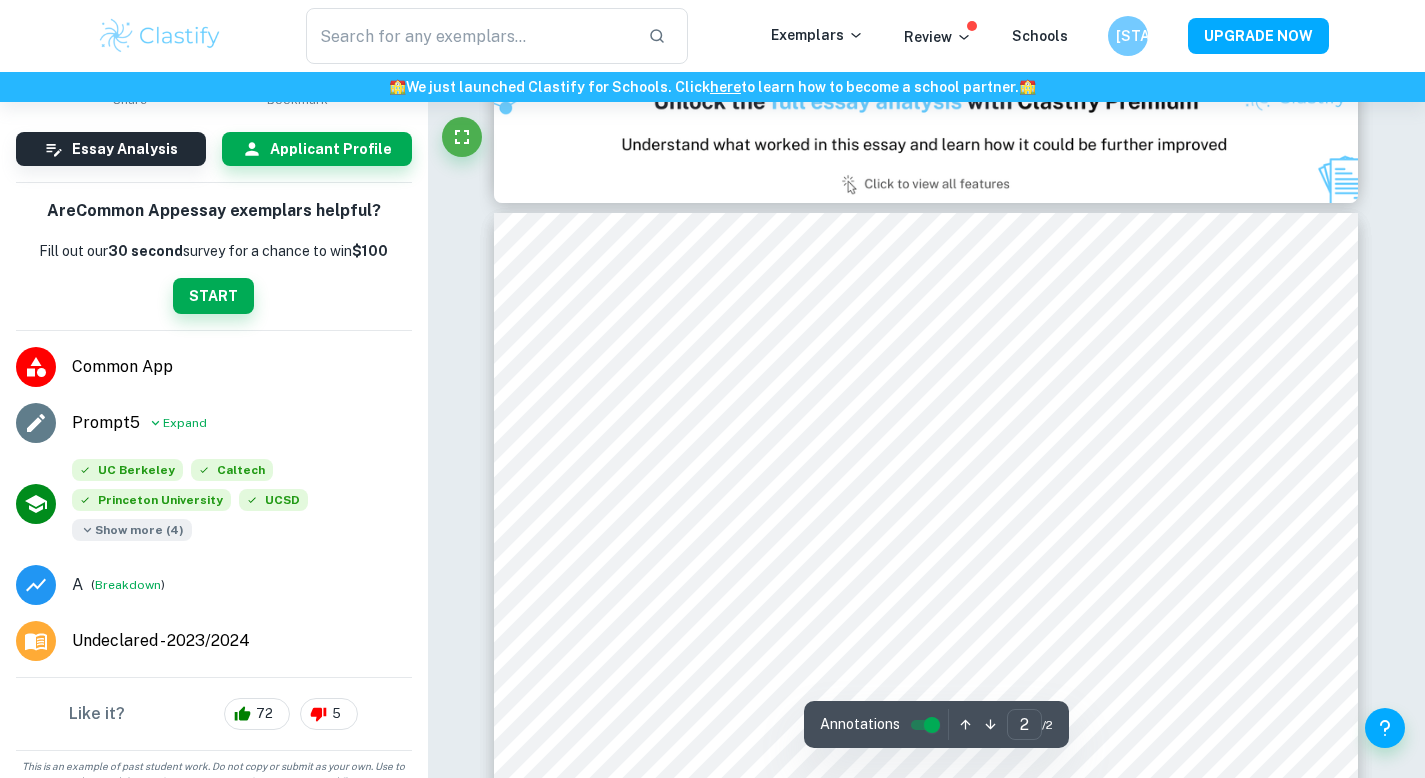 scroll, scrollTop: 1200, scrollLeft: 0, axis: vertical 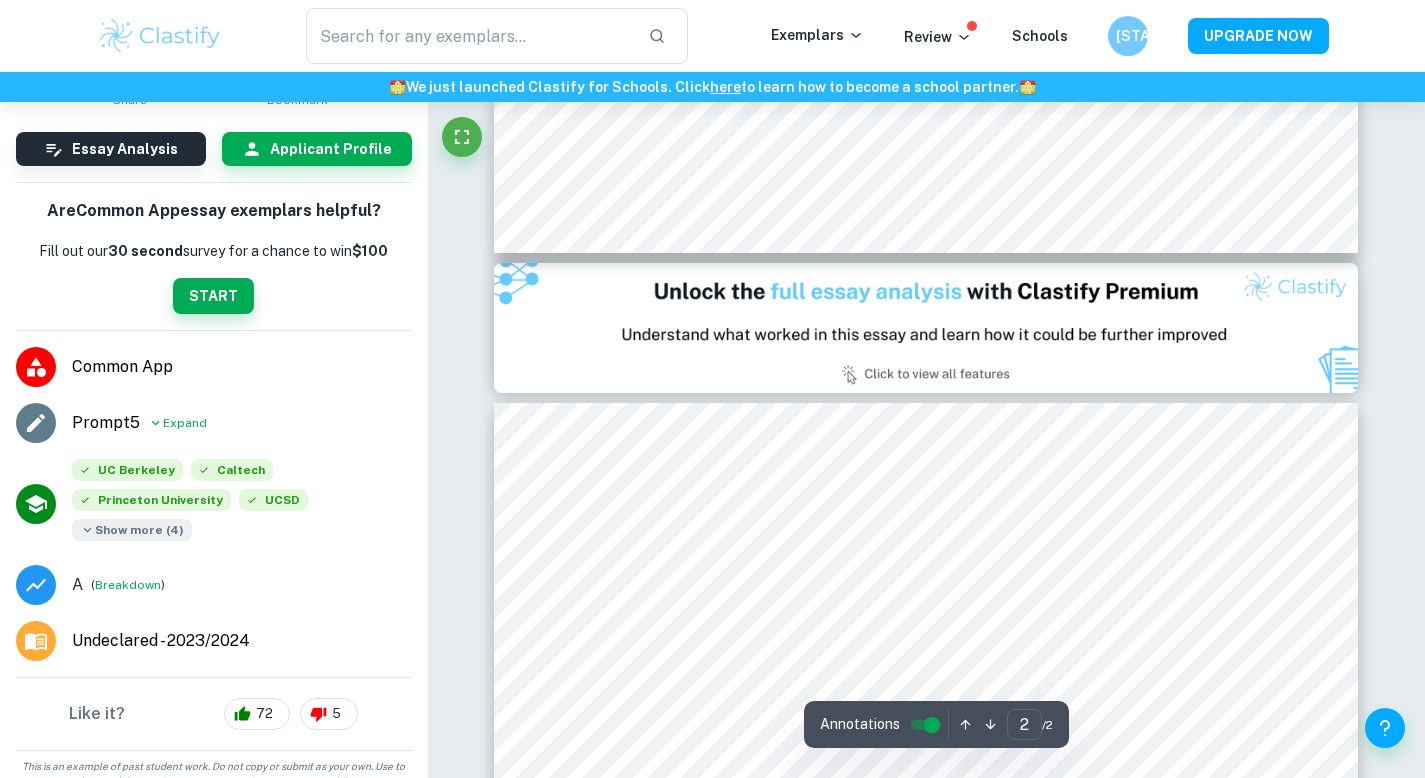 type on "1" 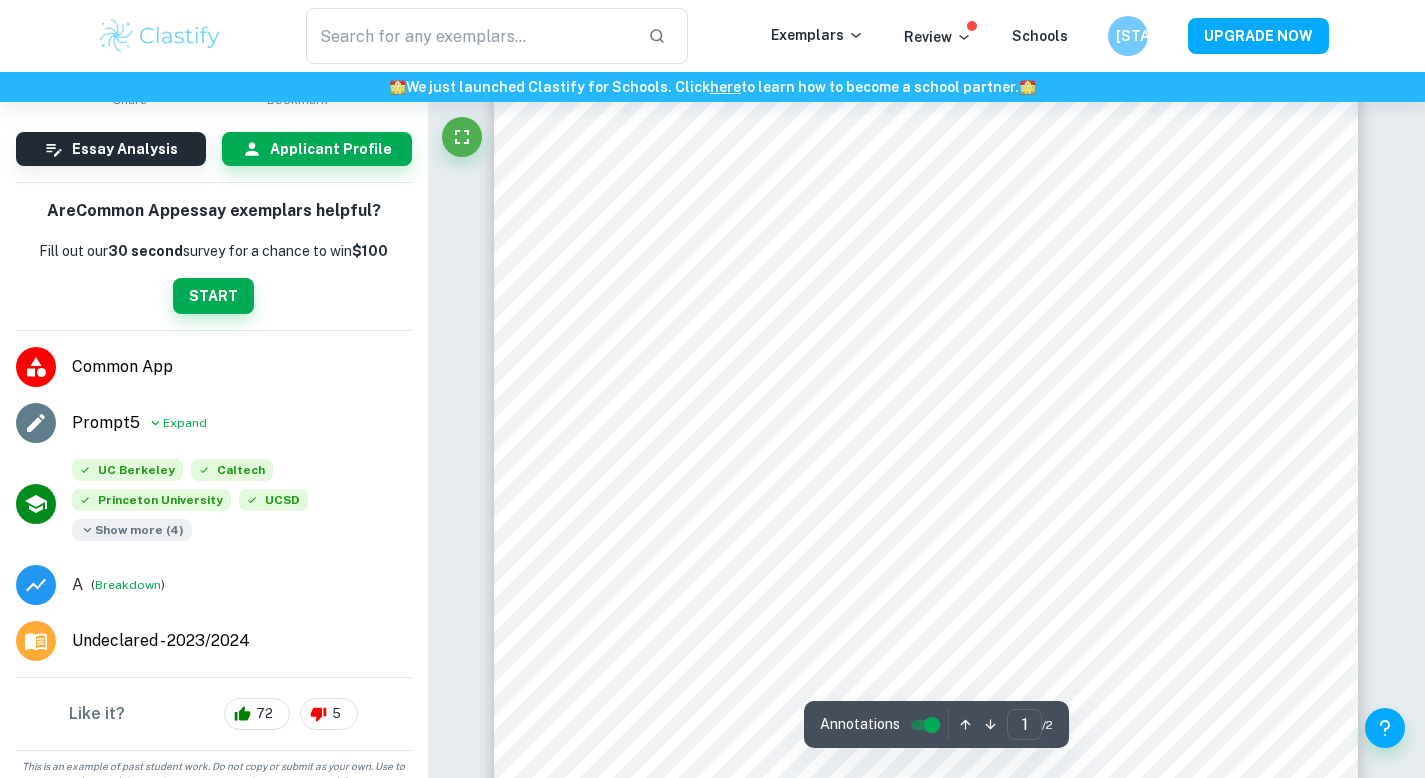 scroll, scrollTop: 0, scrollLeft: 0, axis: both 